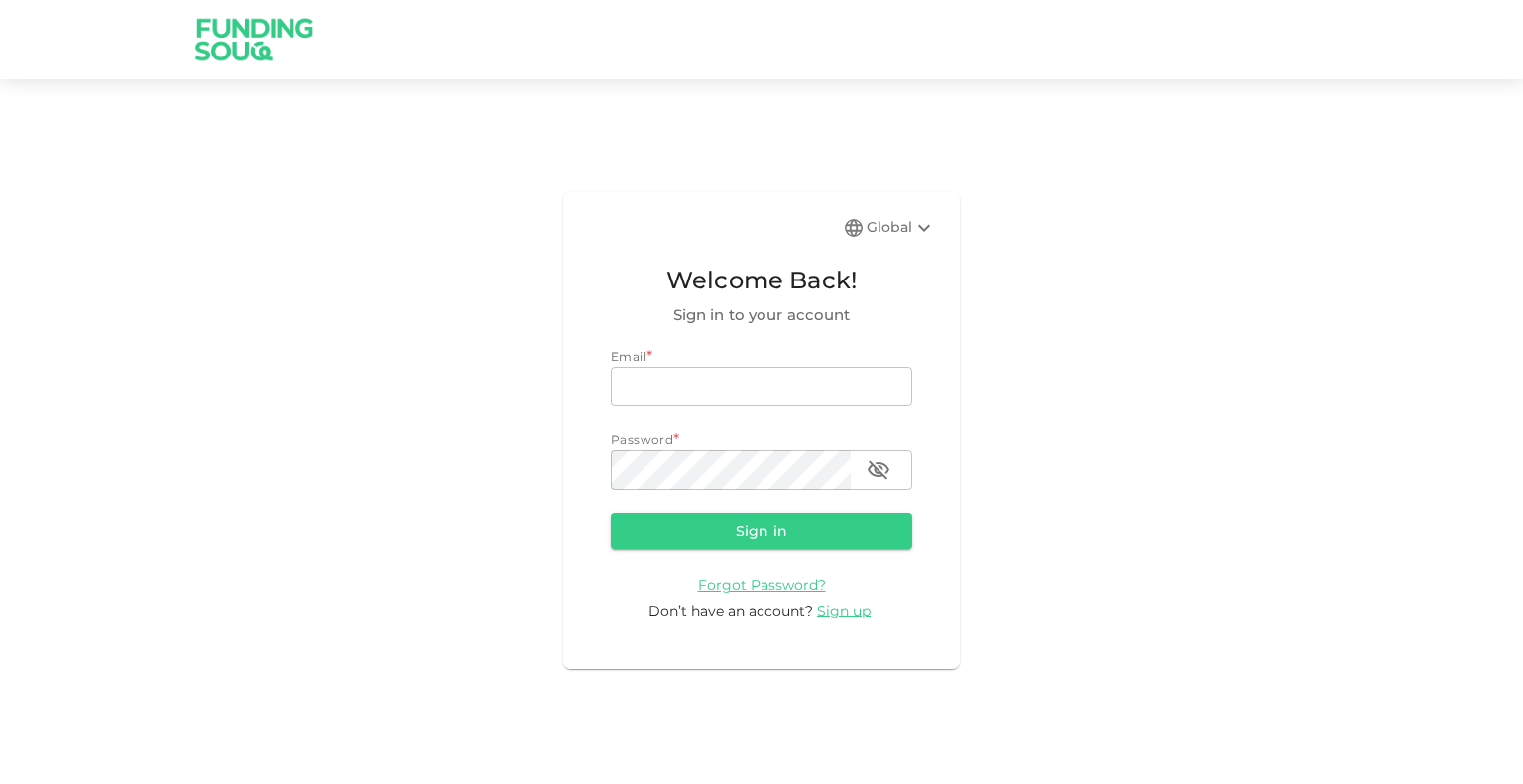 scroll, scrollTop: 0, scrollLeft: 0, axis: both 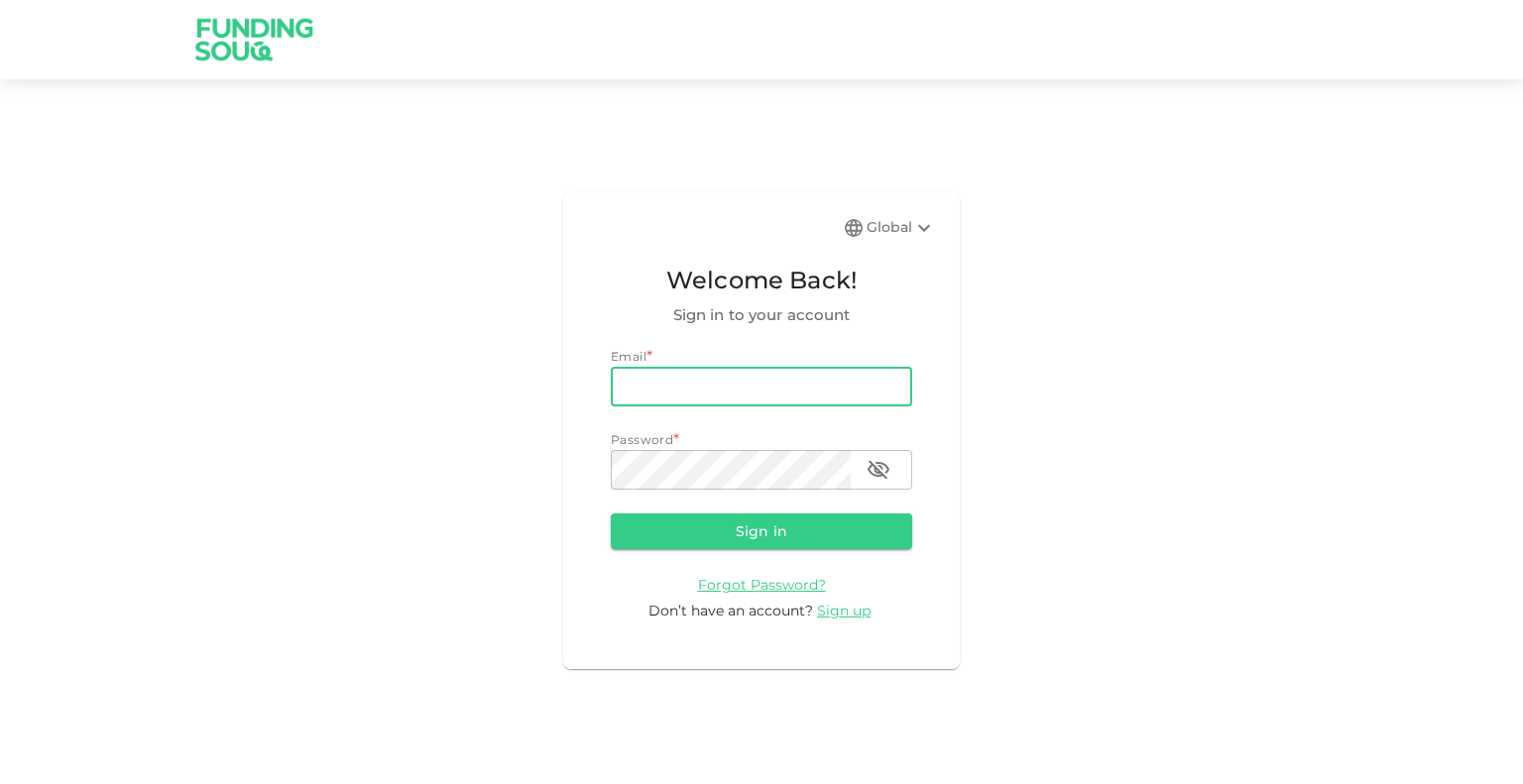 click on "email" at bounding box center [762, 387] 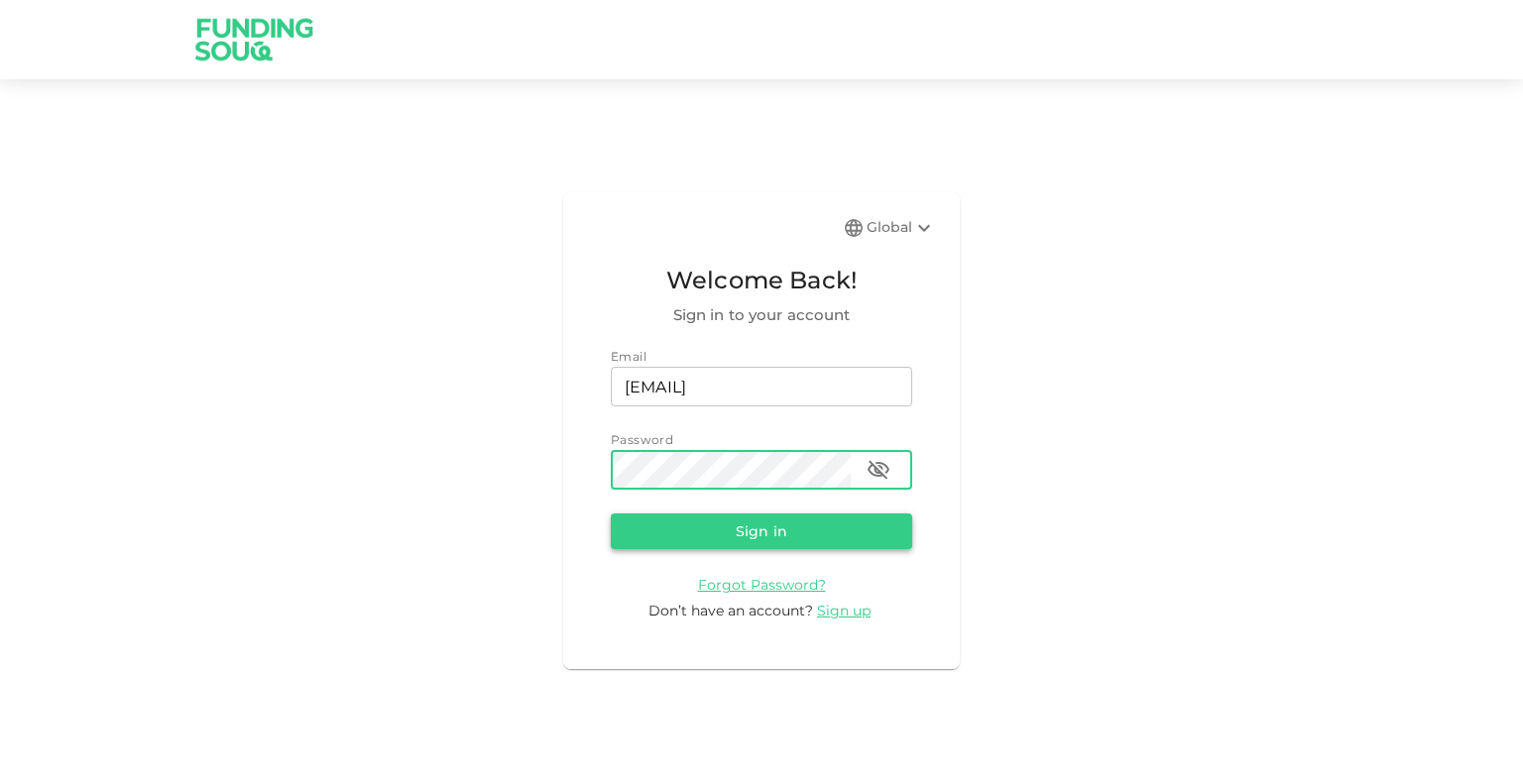 click on "Sign in" at bounding box center [762, 531] 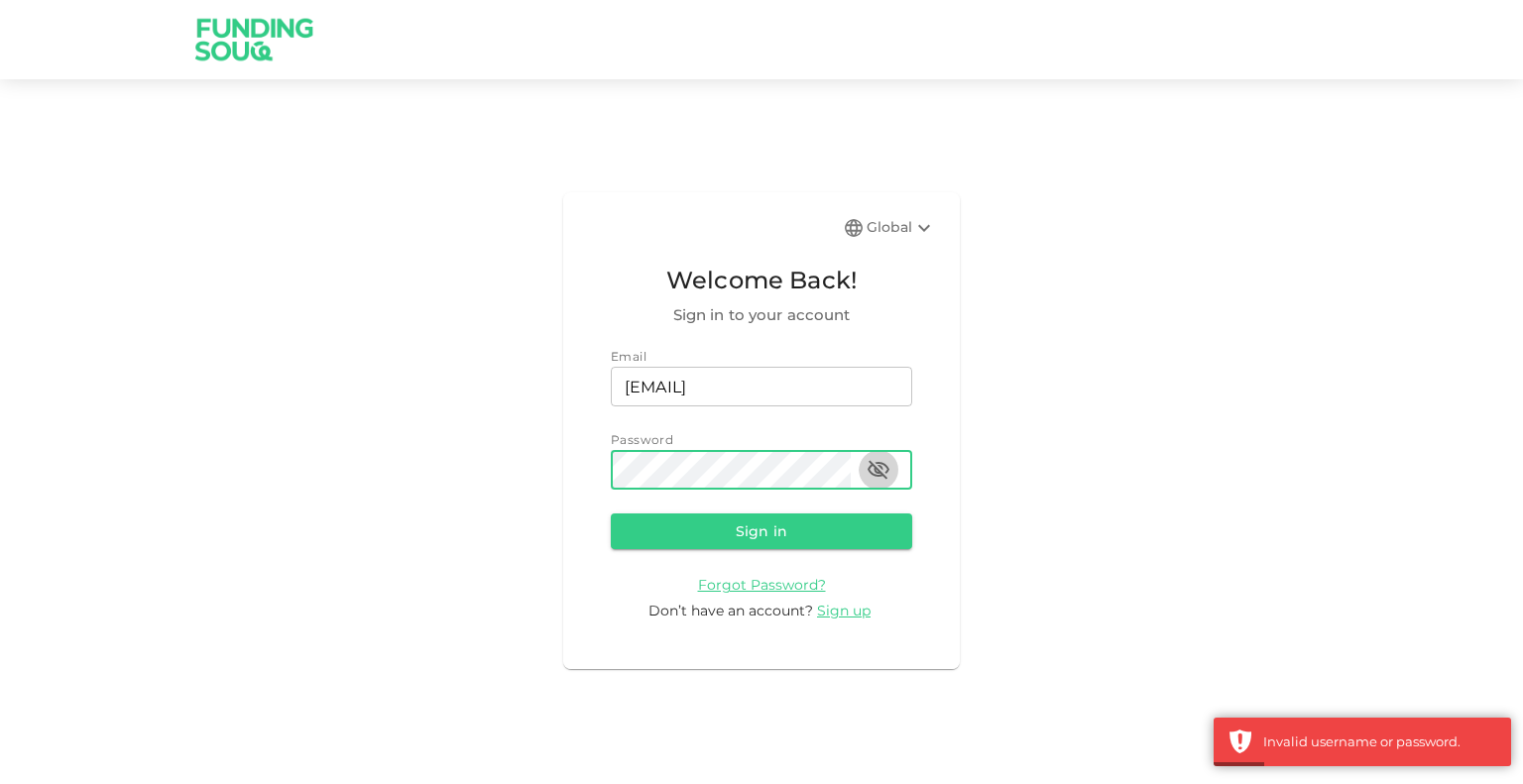click 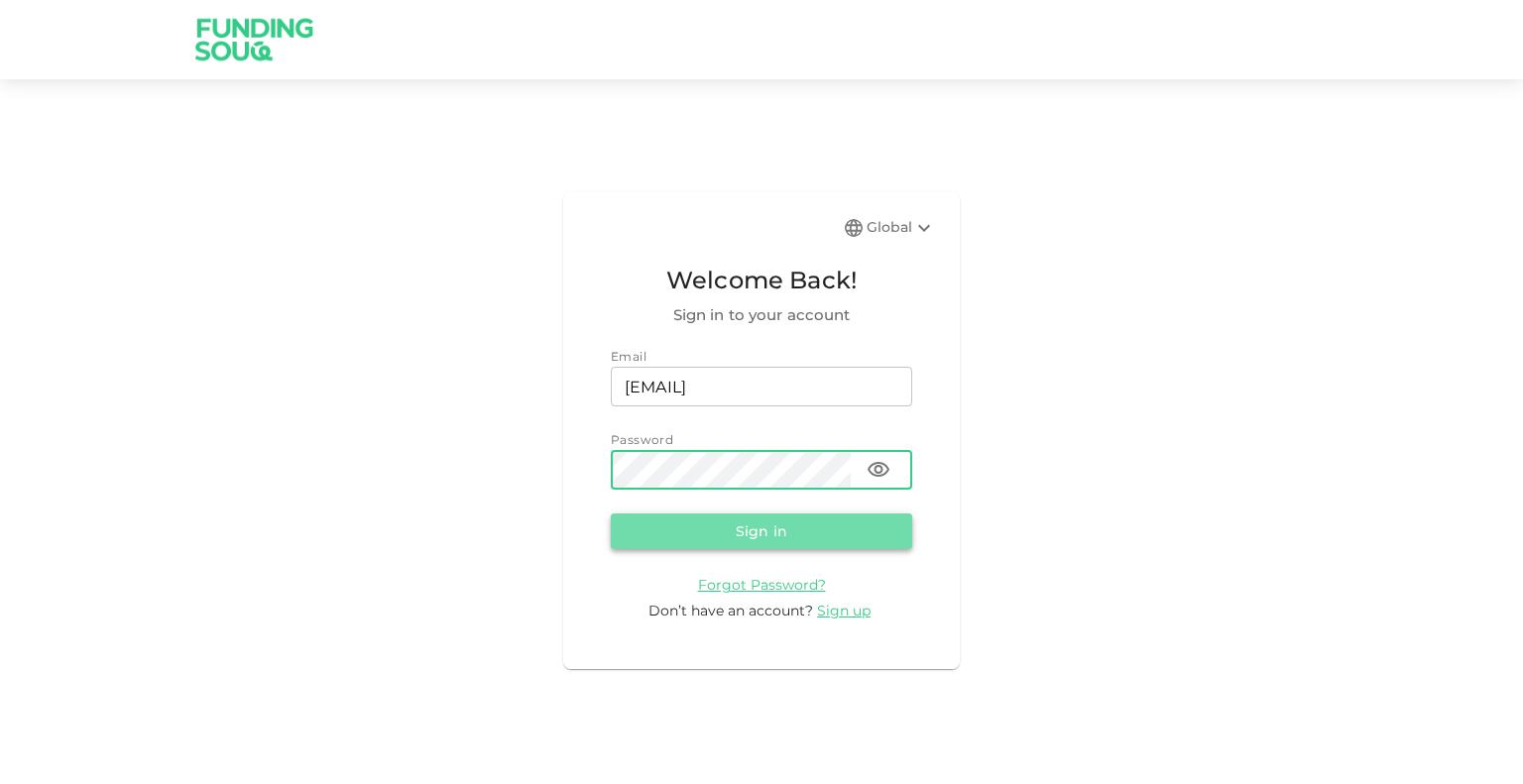 click on "Sign in" at bounding box center [762, 531] 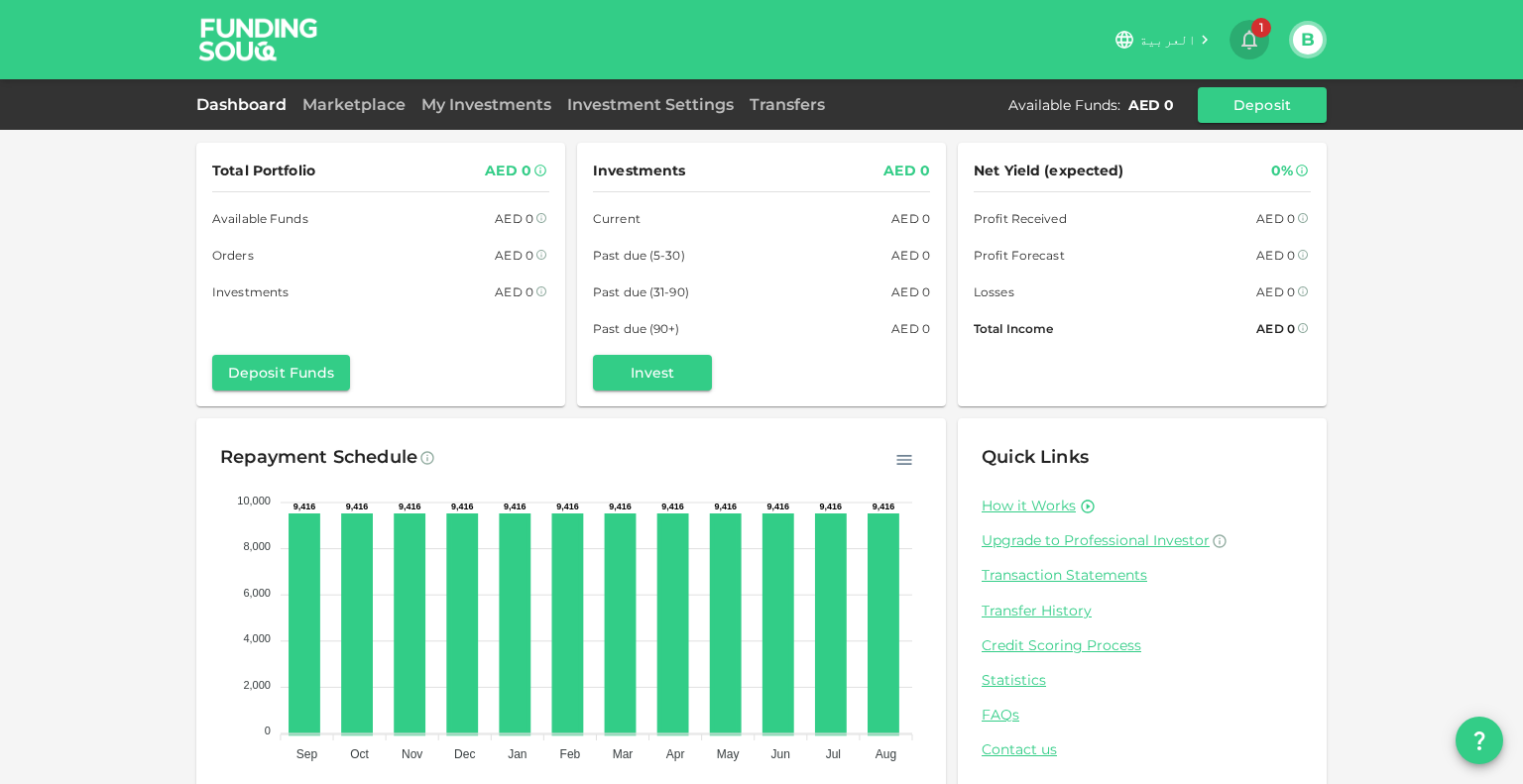 click 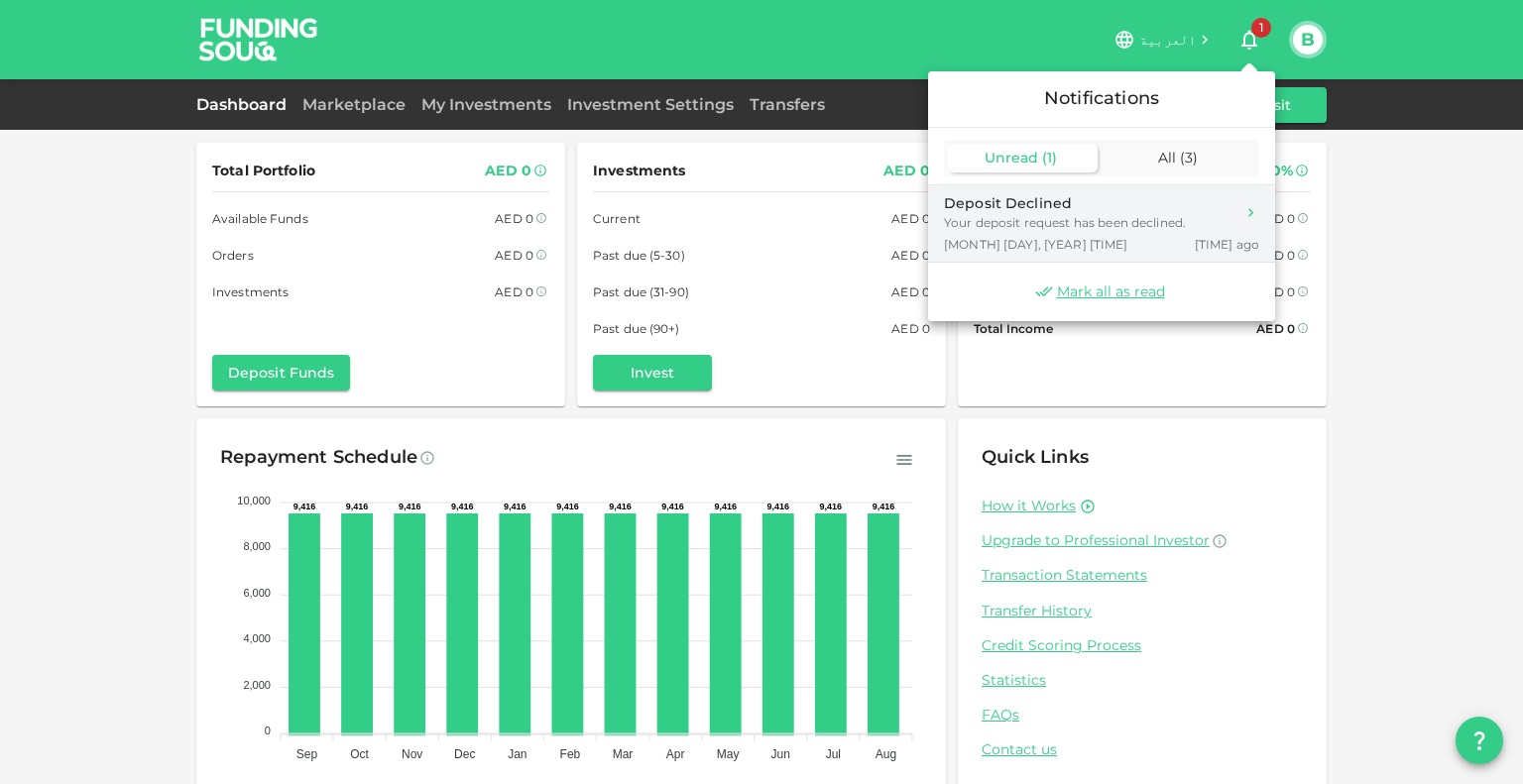 click on "[MONTH] [DAY], [YEAR] [TIME] ago" at bounding box center [1102, 244] 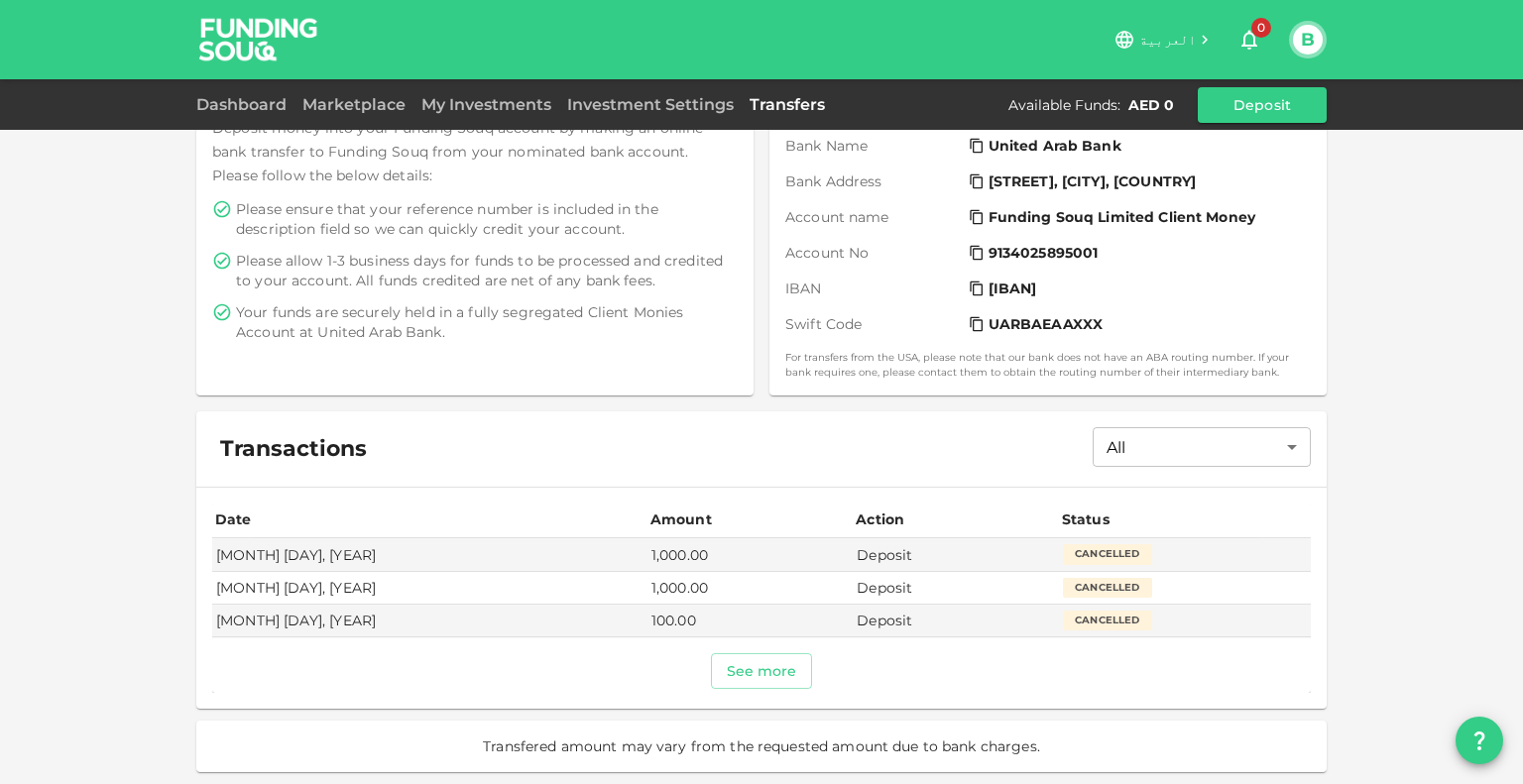 scroll, scrollTop: 364, scrollLeft: 0, axis: vertical 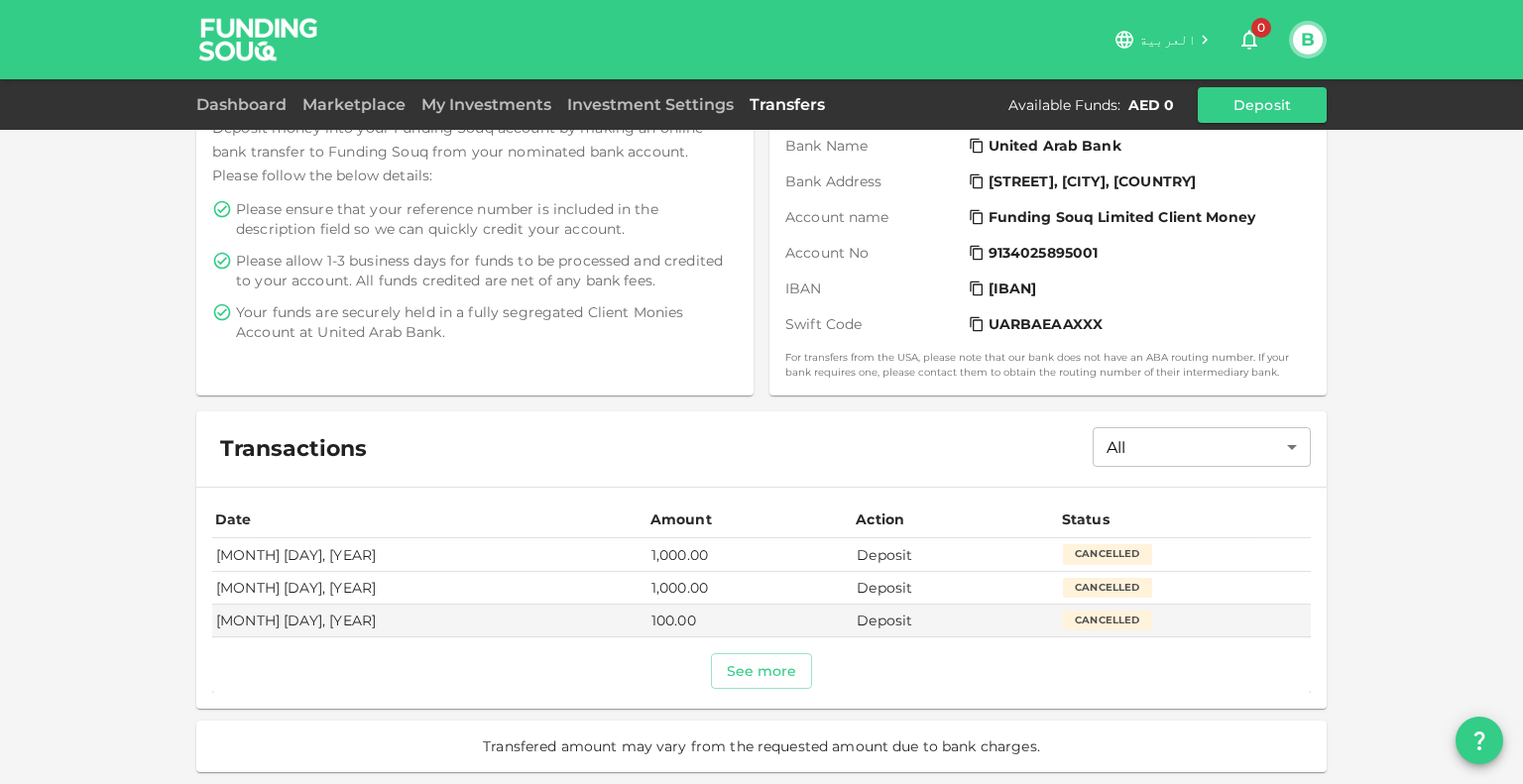 click on "Cancelled" at bounding box center [1108, 554] 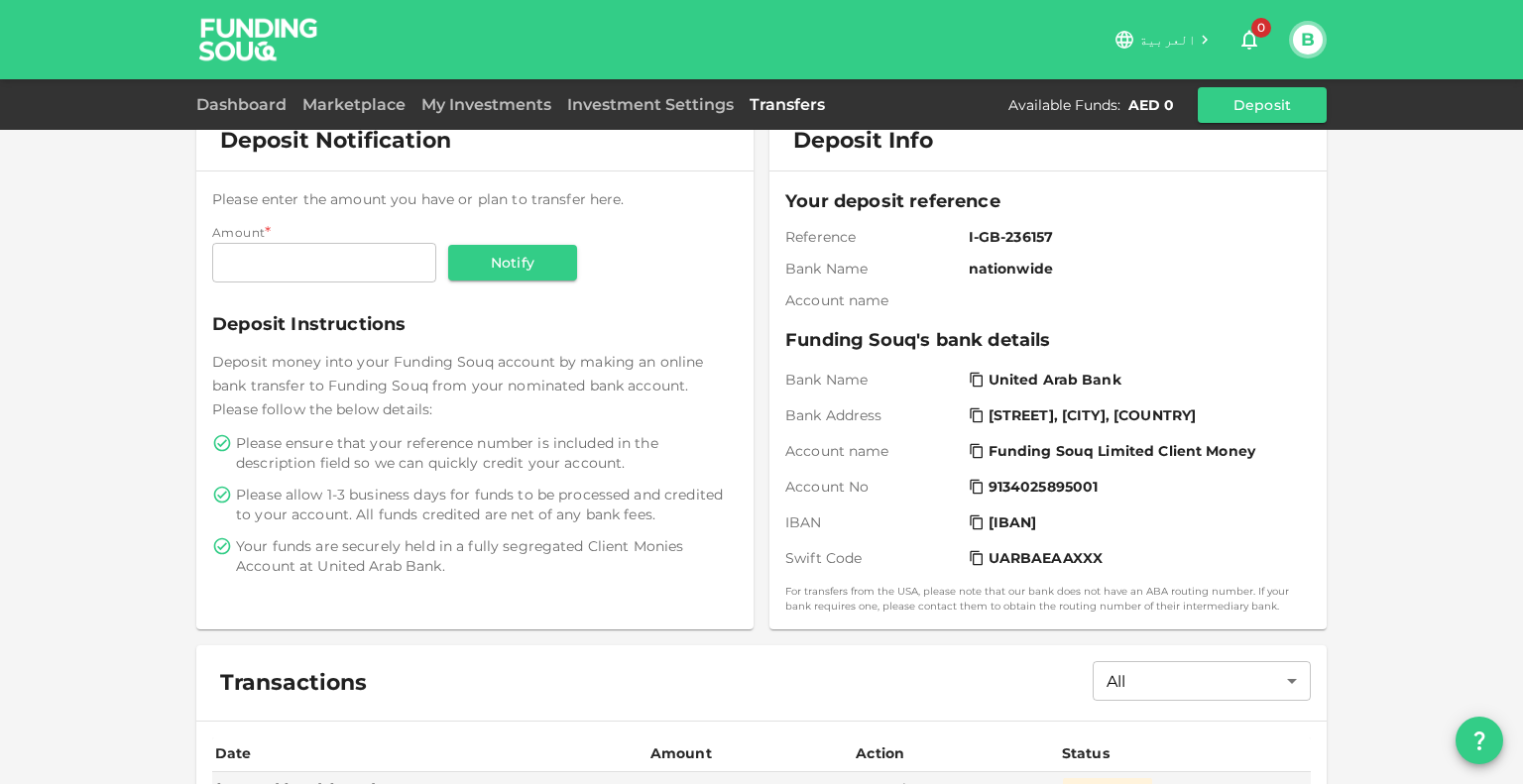 scroll, scrollTop: 7, scrollLeft: 0, axis: vertical 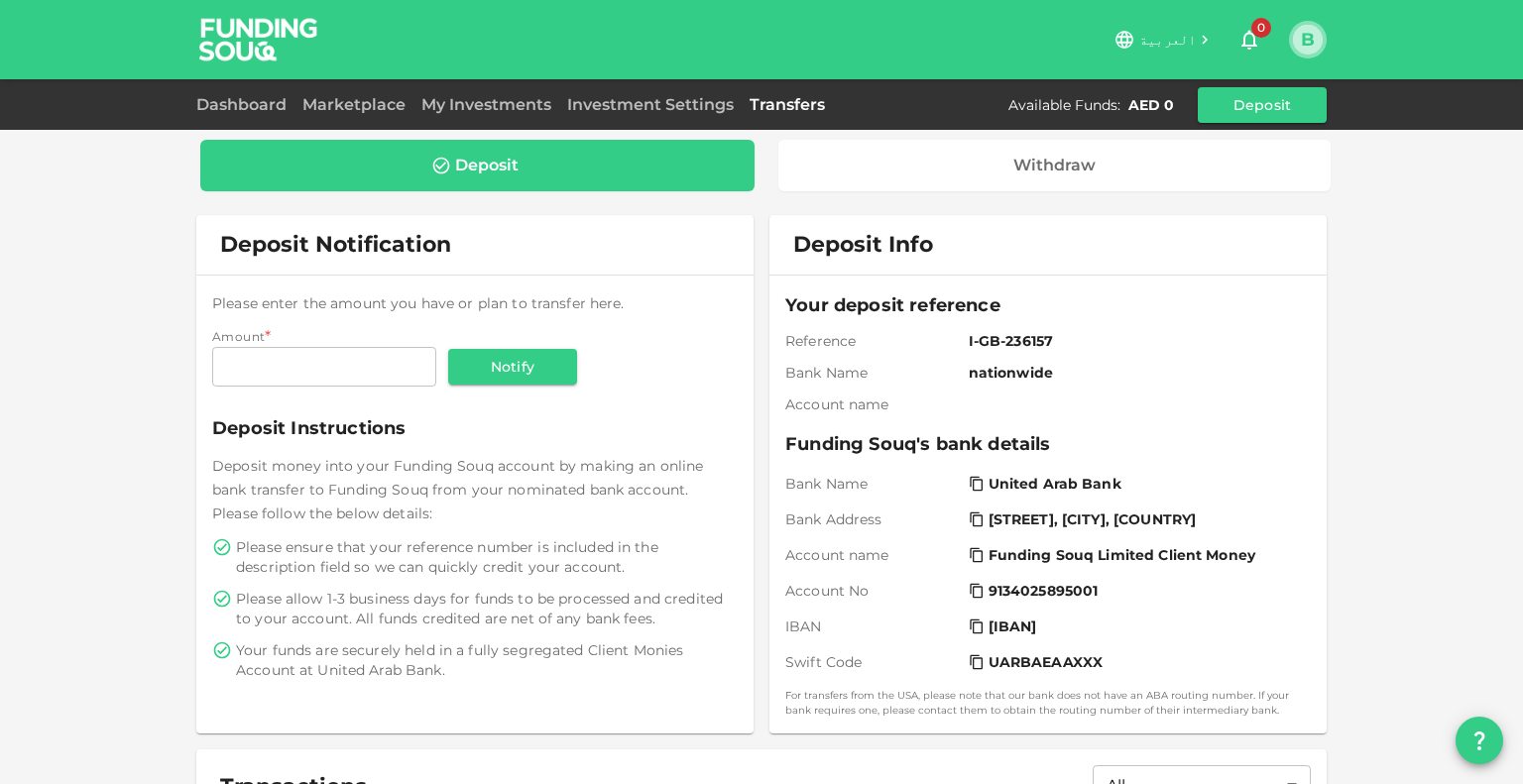 click on "B" at bounding box center [1308, 40] 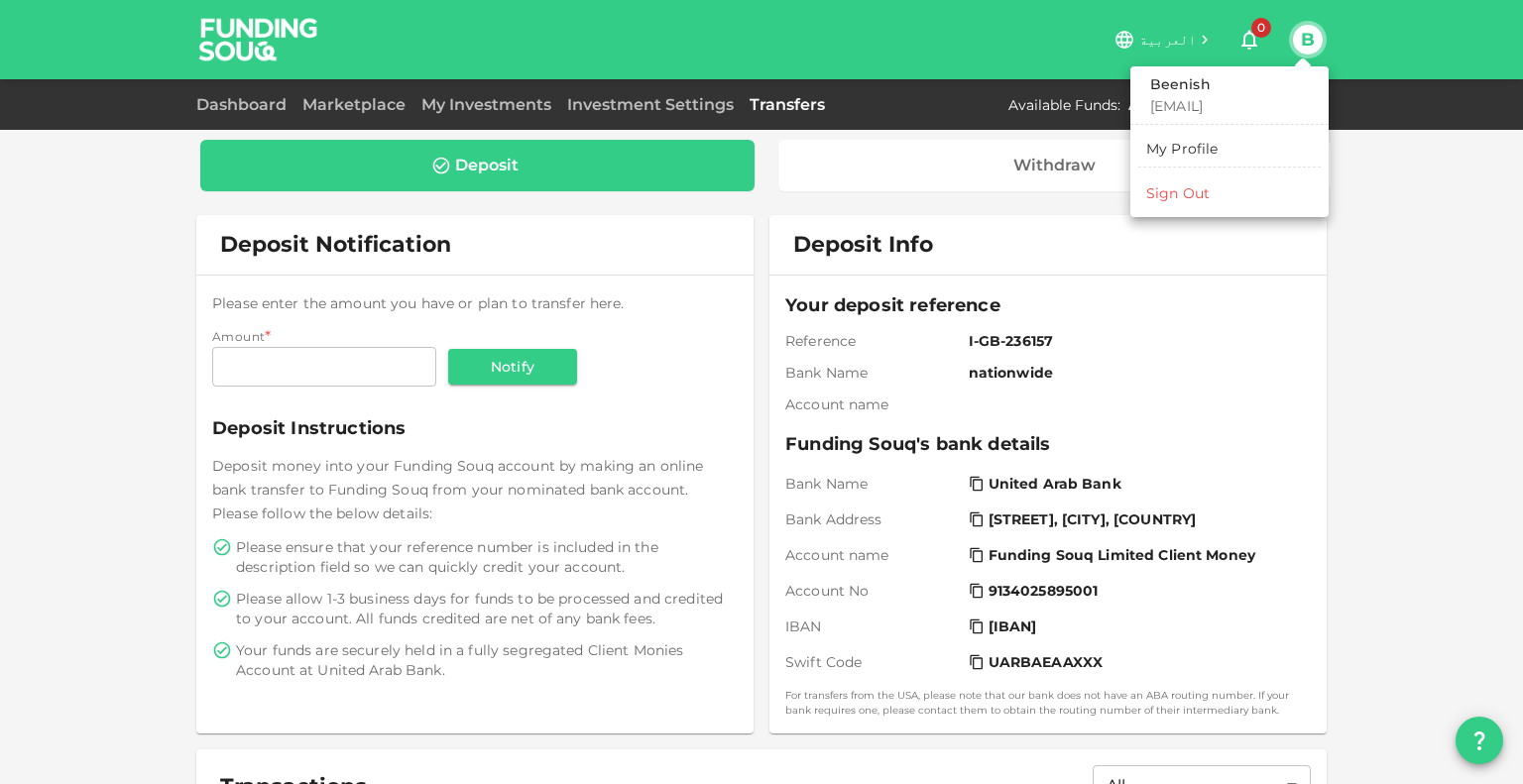 click on "[EMAIL]" at bounding box center [1230, 106] 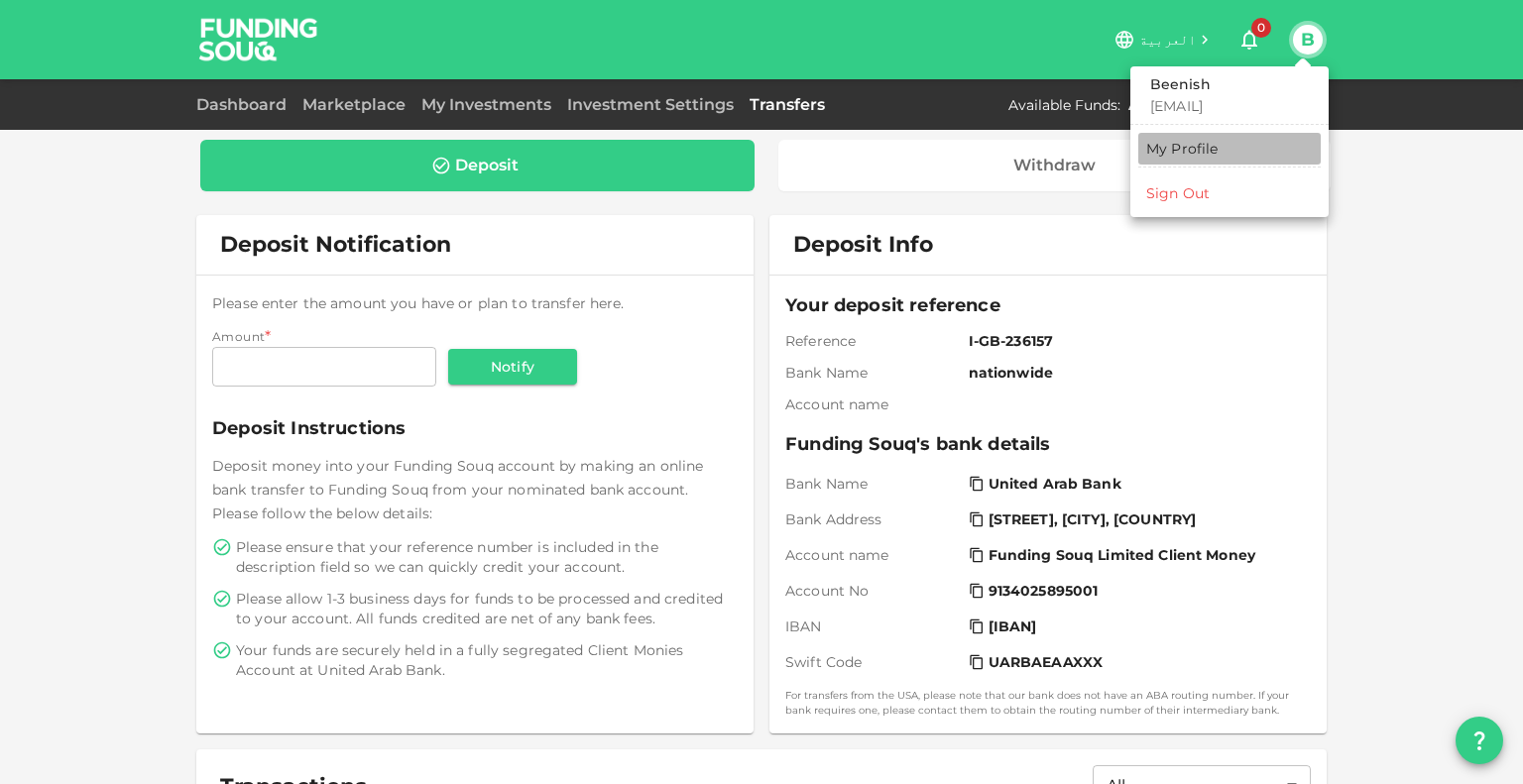 click on "My Profile" at bounding box center [1182, 149] 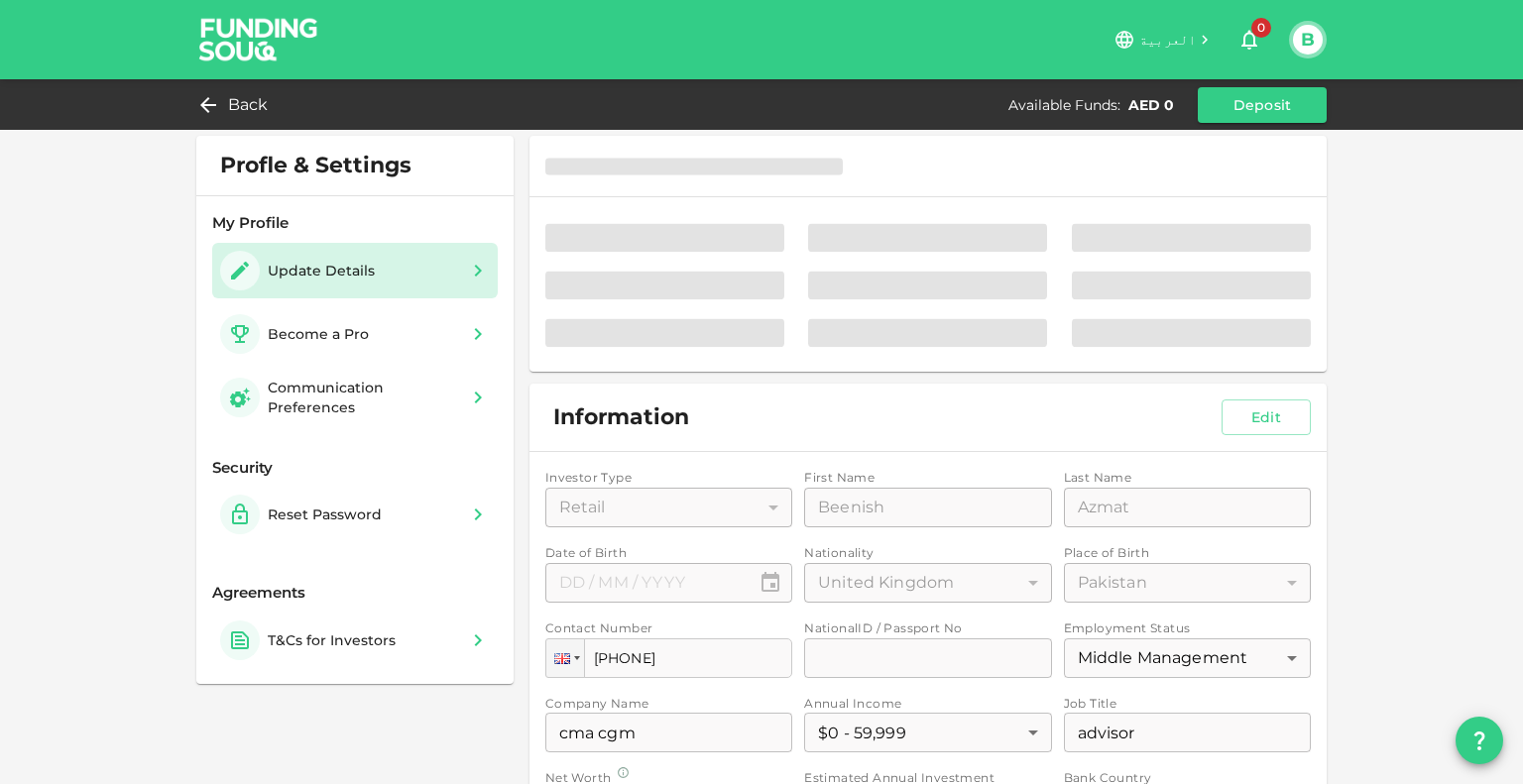 type on "[DAY] / [MONTH] / [YEAR]" 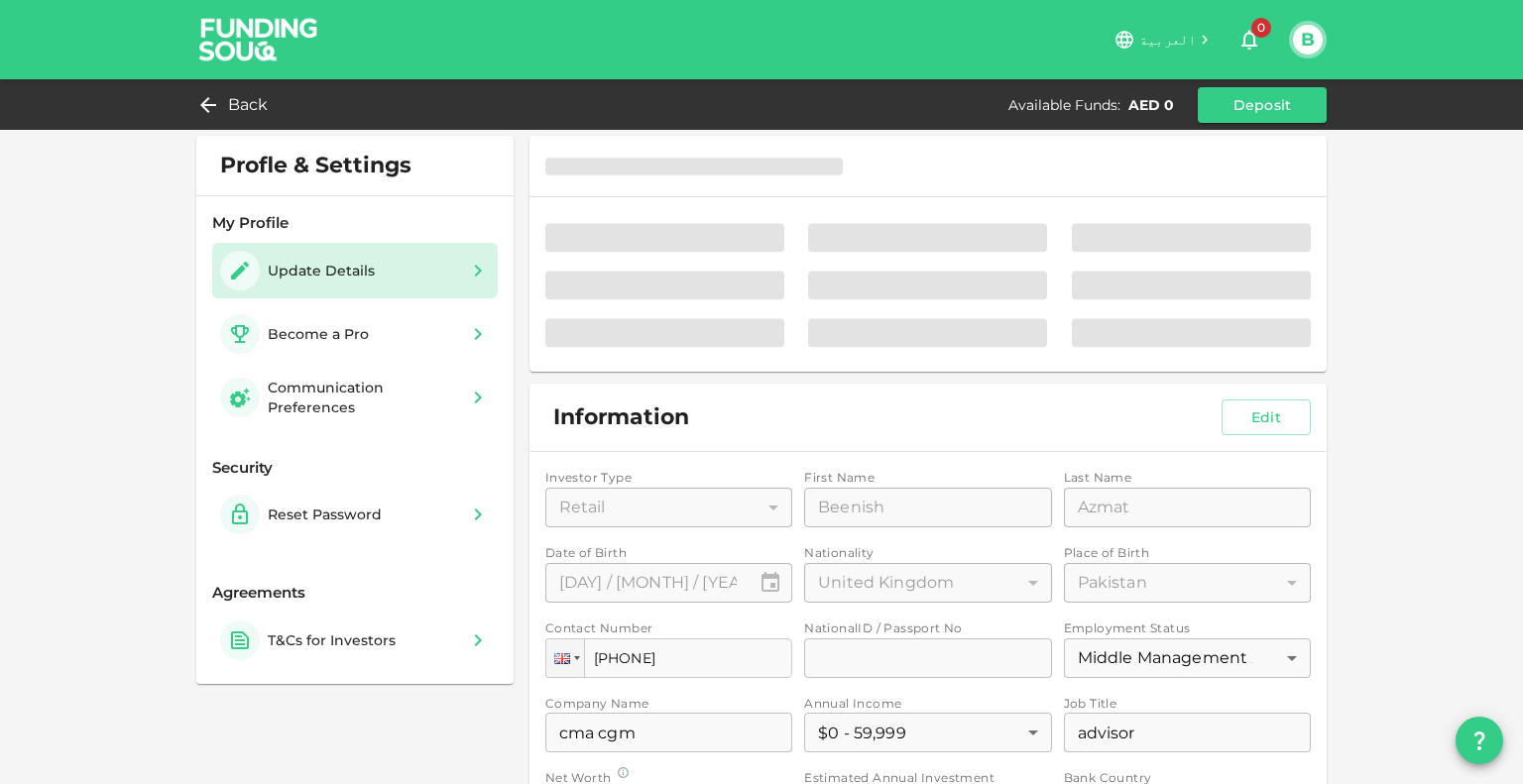 scroll, scrollTop: 0, scrollLeft: 0, axis: both 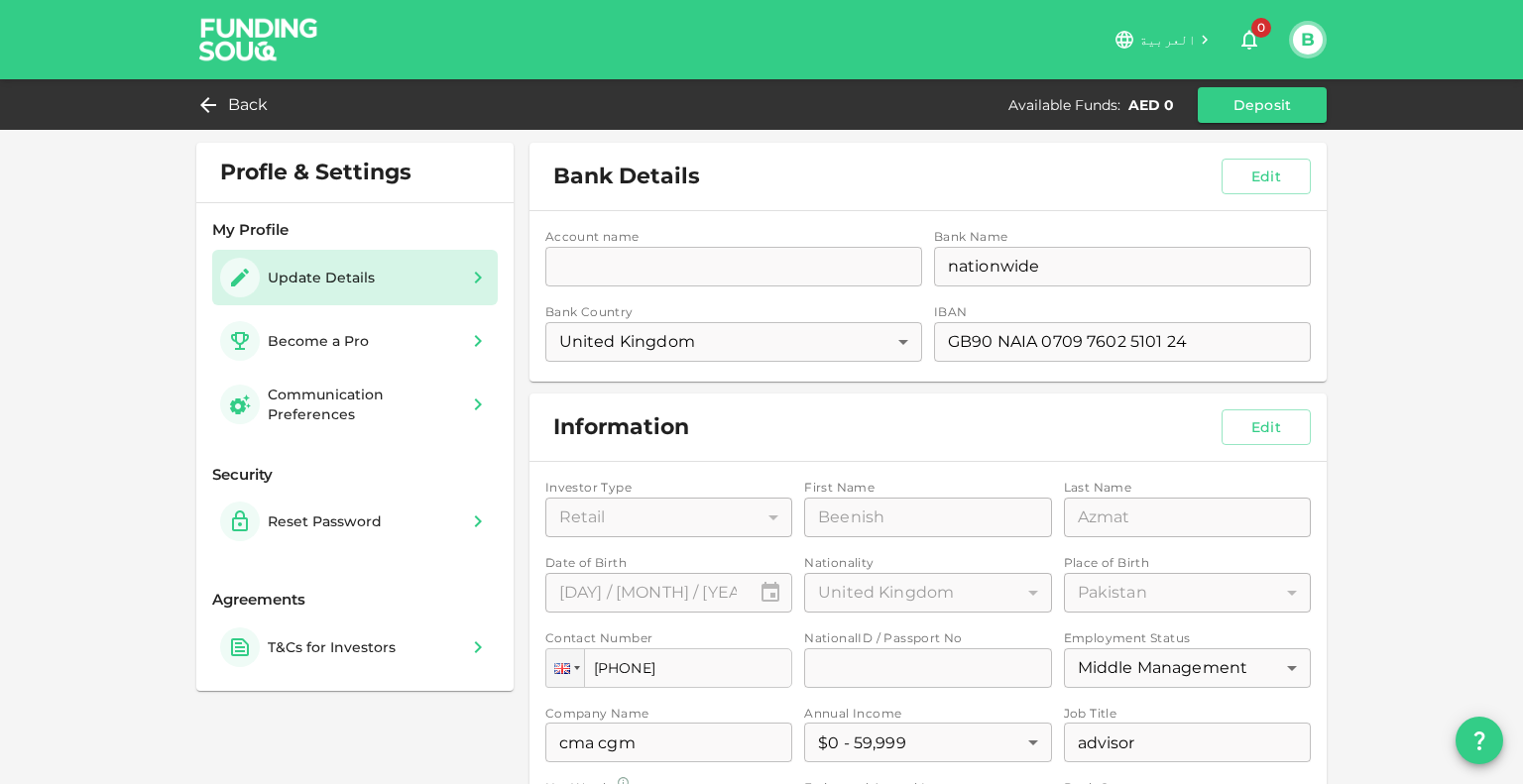 click on "Account name accountName accountName Bank Name bankName nationwide bankName Bank Country United Kingdom 207 ​ IBAN iban [IBAN] iban" at bounding box center (928, 296) 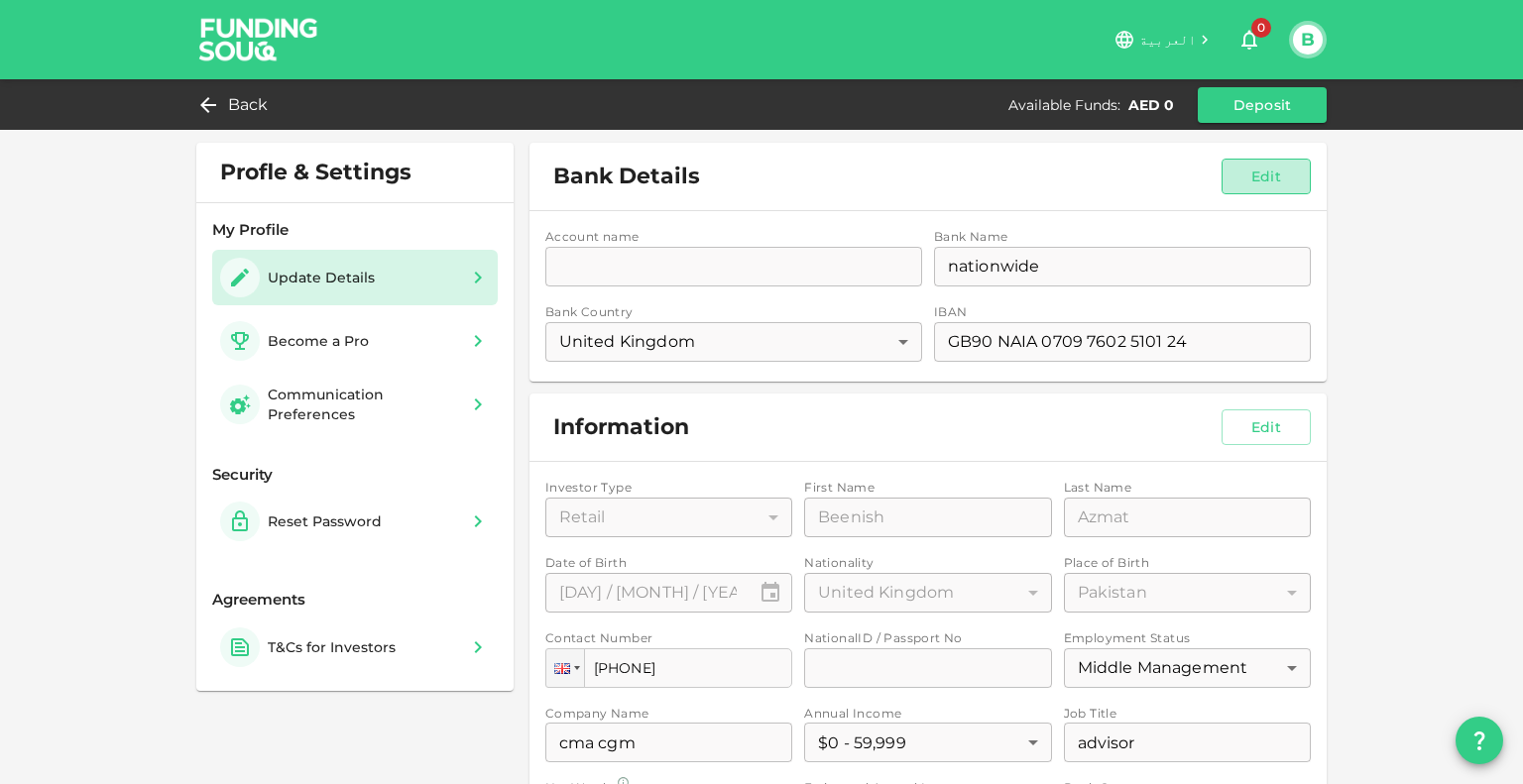 click on "Edit" at bounding box center (1266, 176) 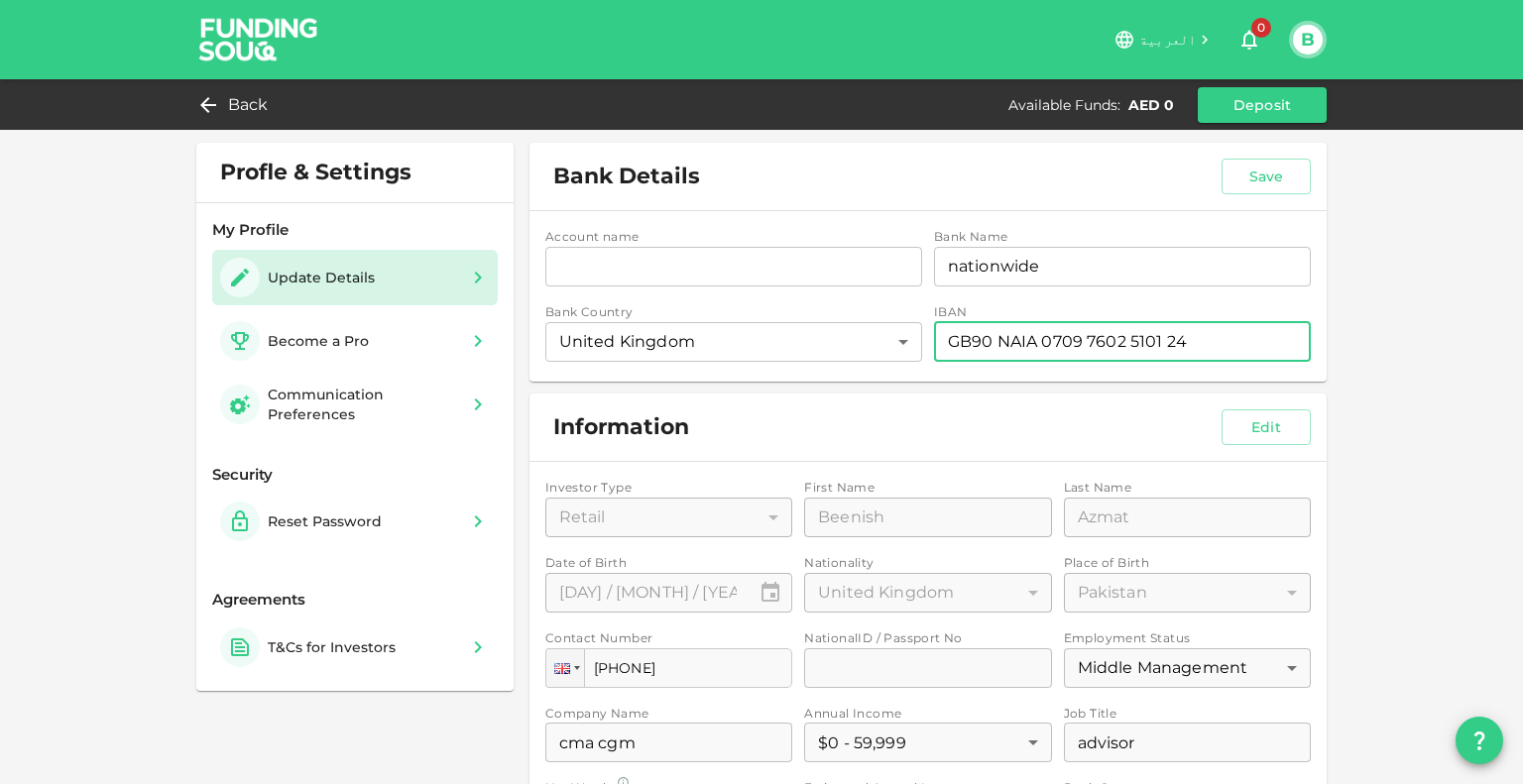 click on "GB90 NAIA 0709 7602 5101 24" at bounding box center (1122, 342) 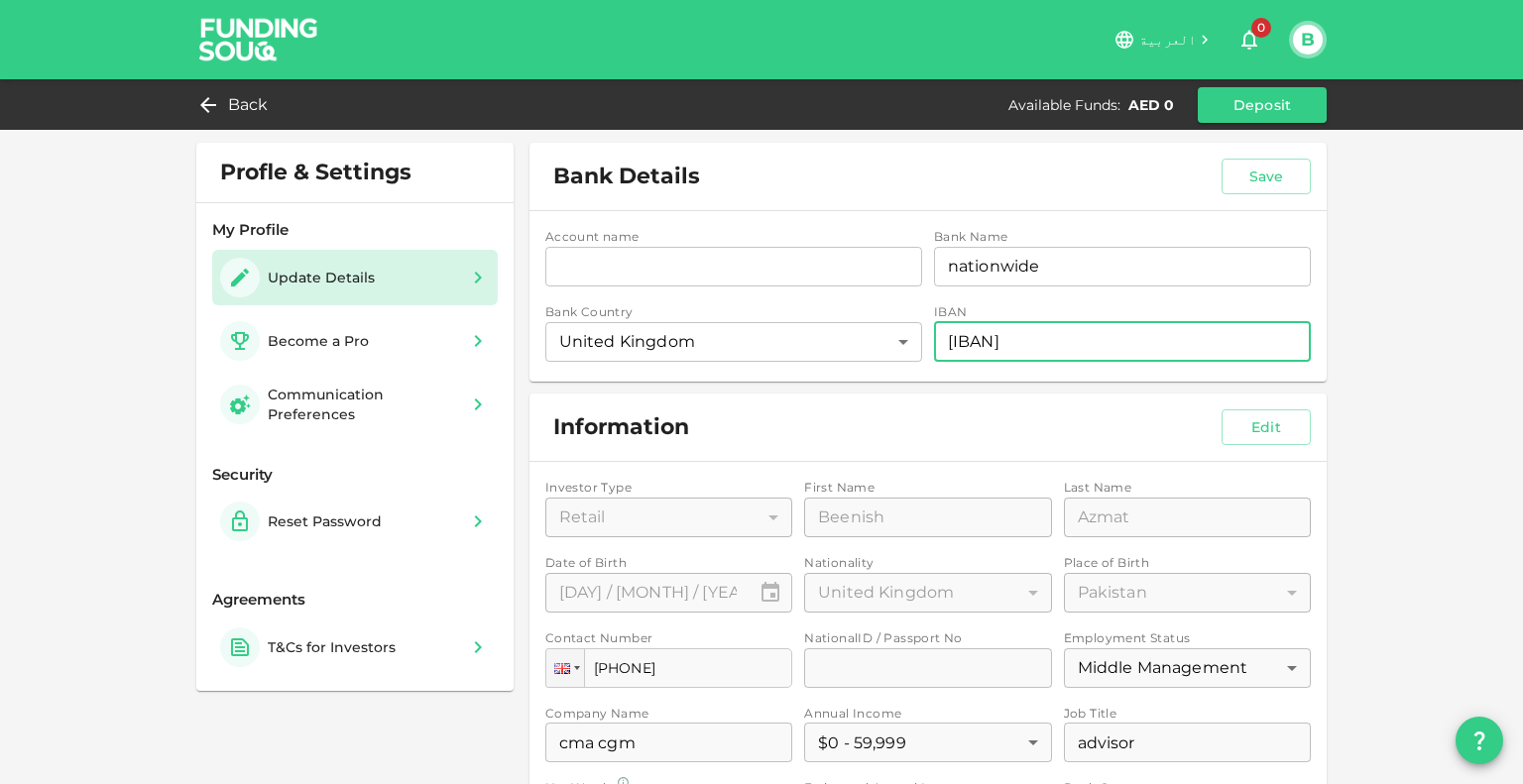 click on "[IBAN]" at bounding box center (1122, 342) 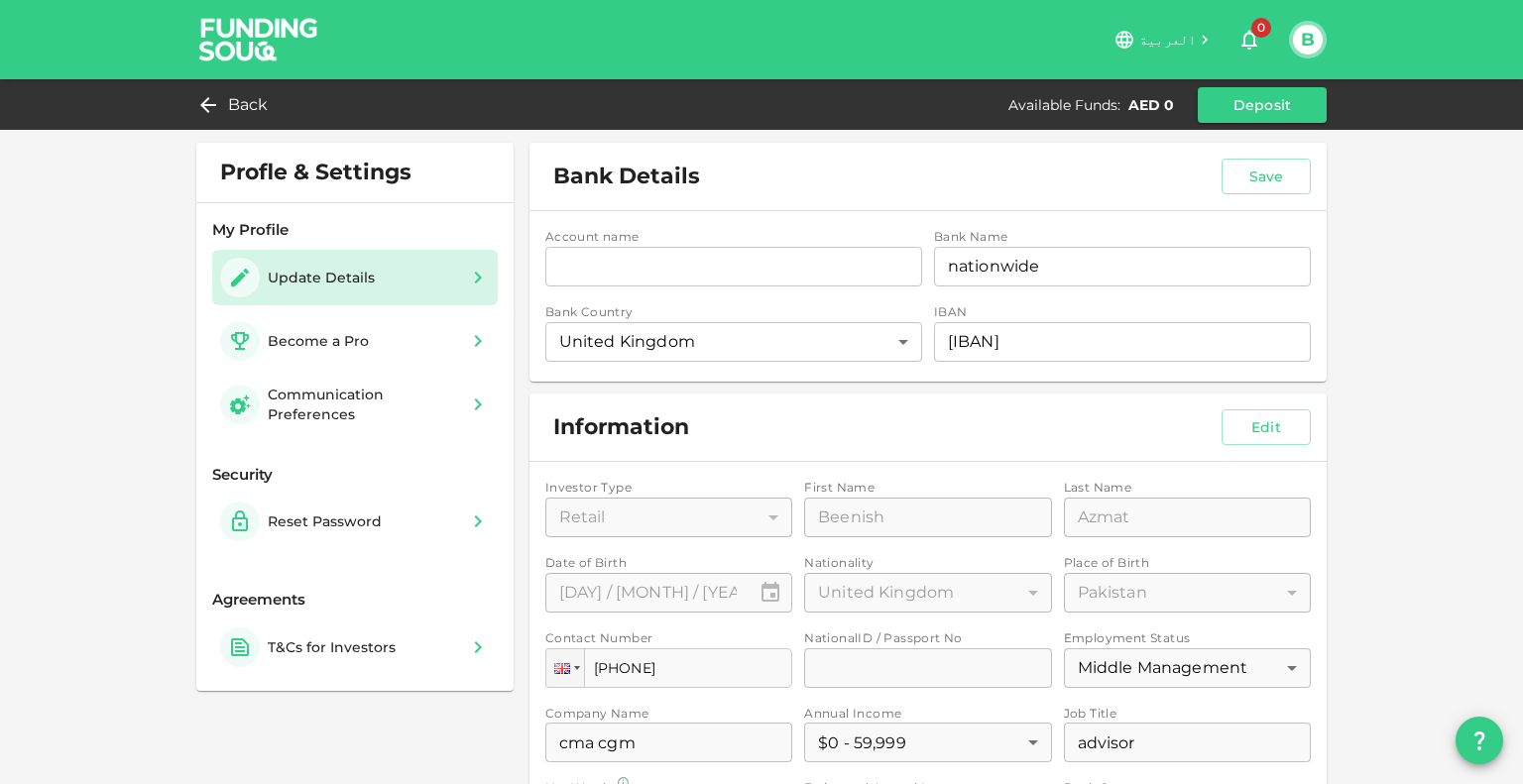 click on "accountName accountName" at bounding box center (734, 269) 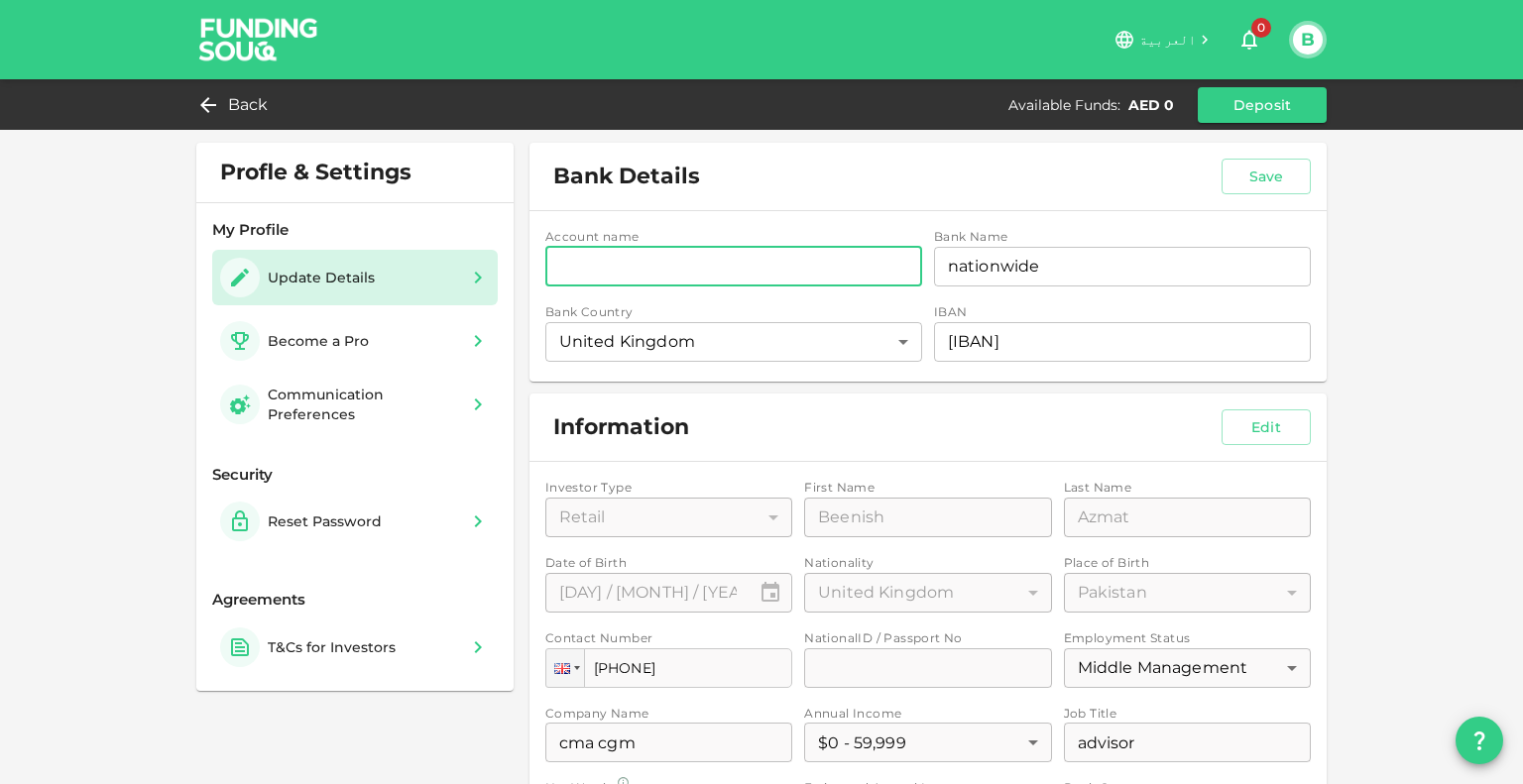click on "accountName" at bounding box center (734, 267) 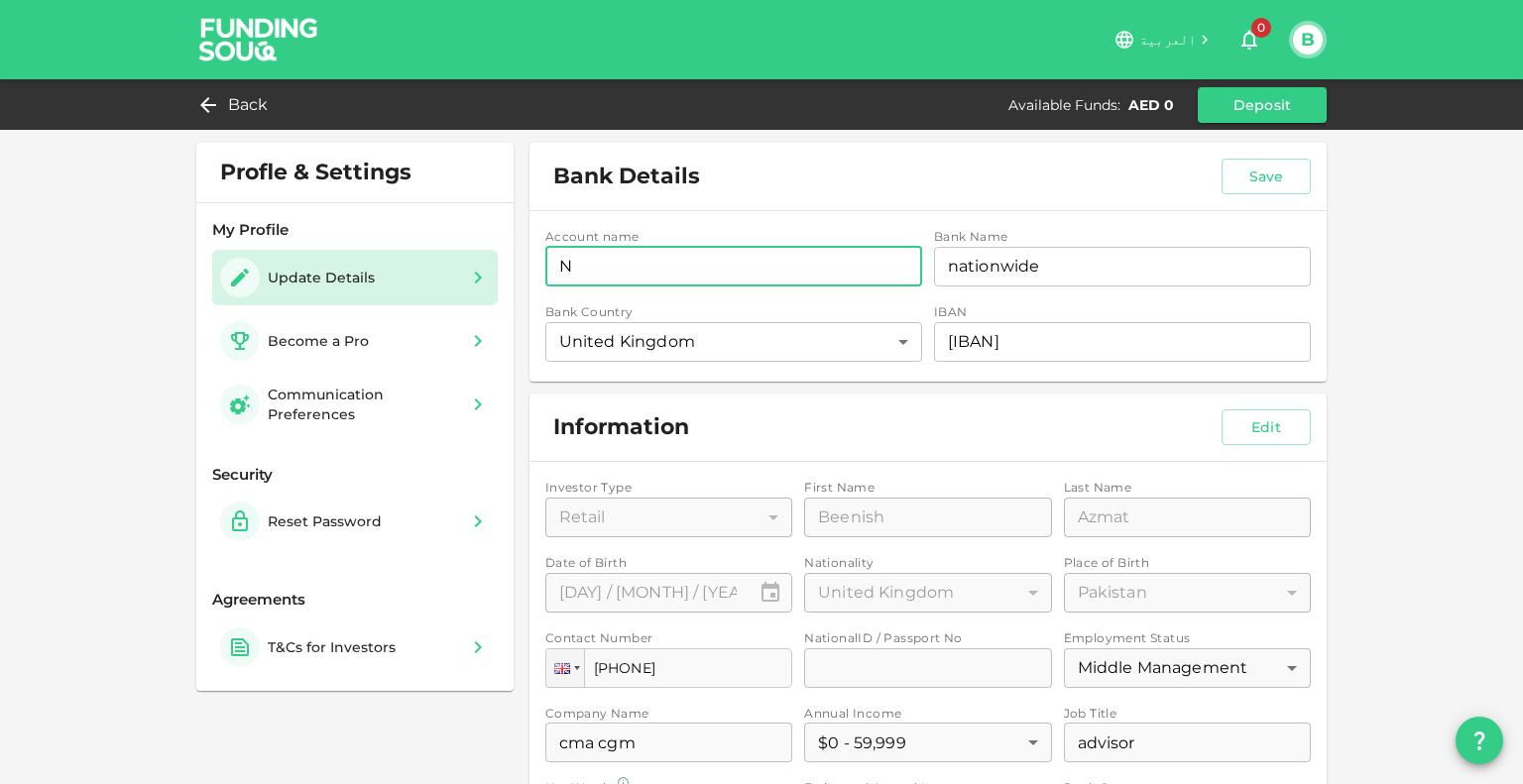 type on "N" 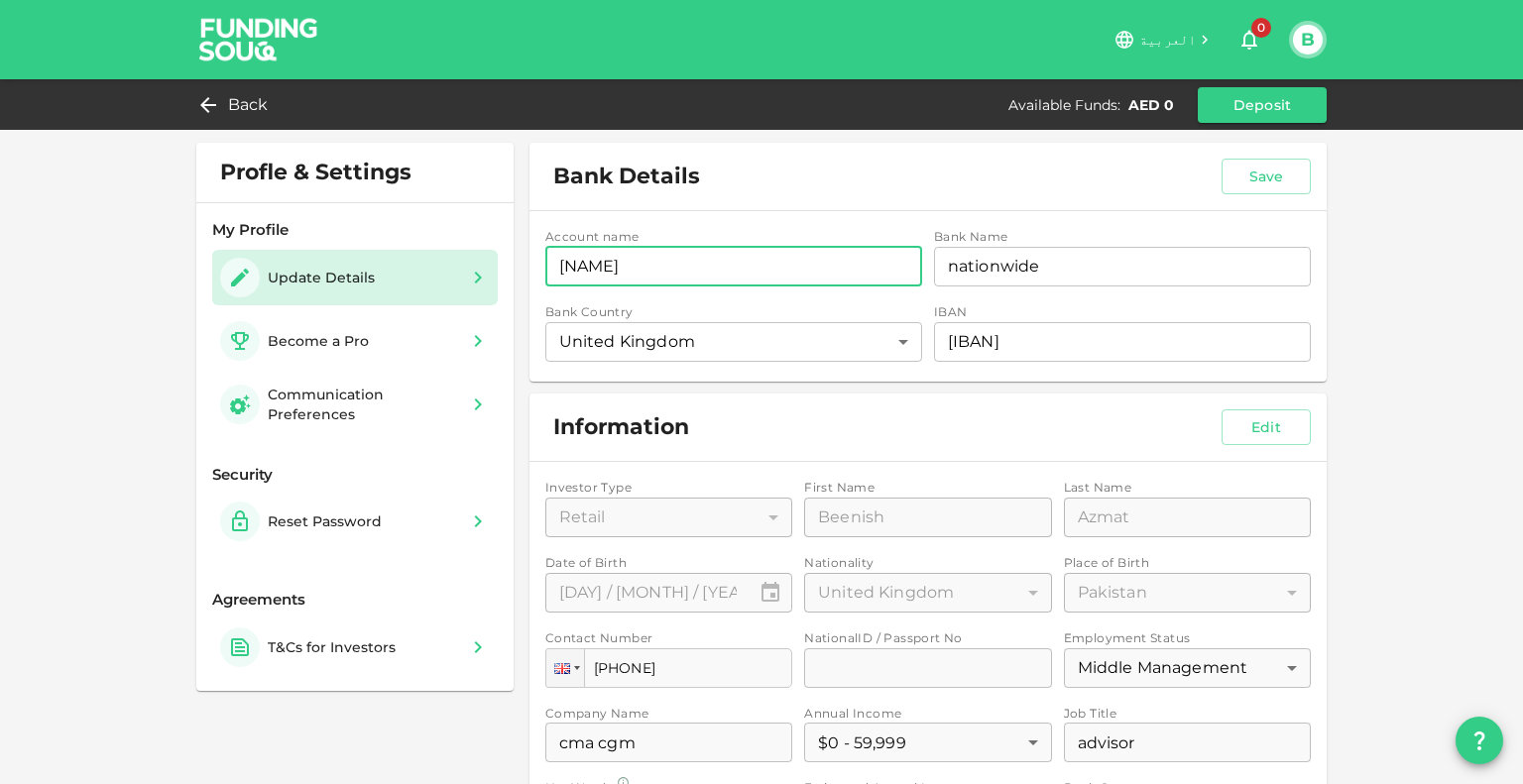 type on "N" 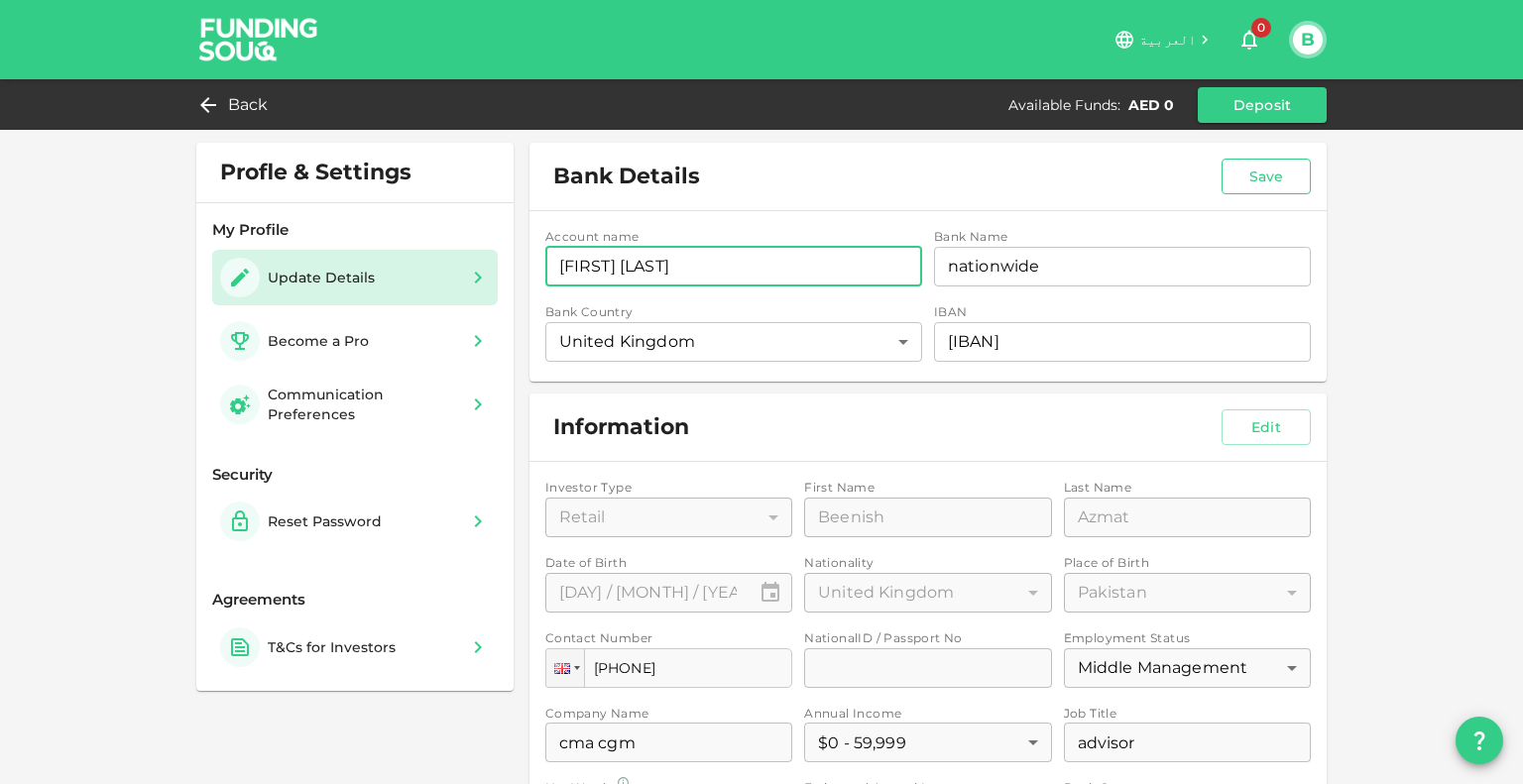 type on "[FIRST] [LAST]" 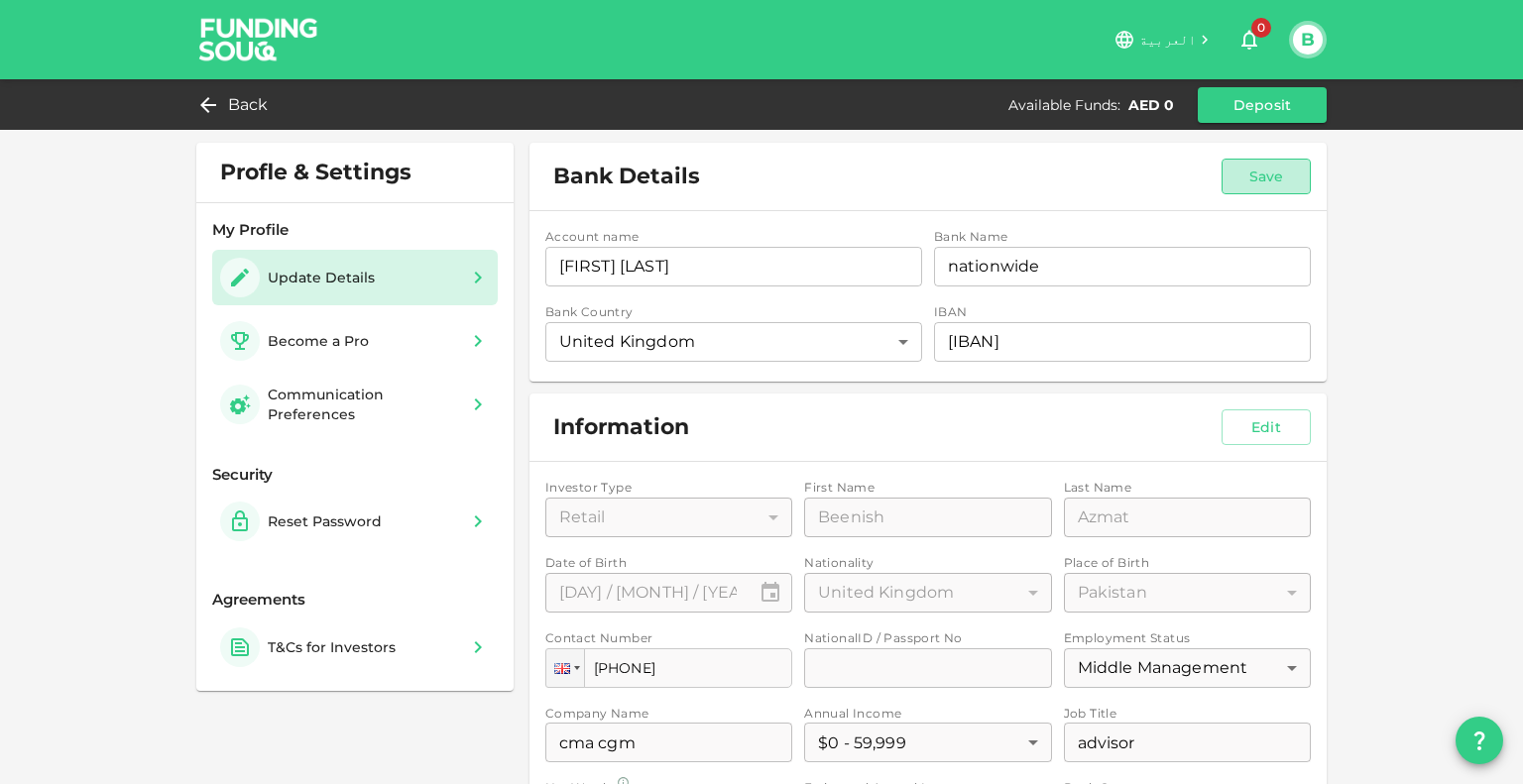 click on "Save" at bounding box center [1266, 176] 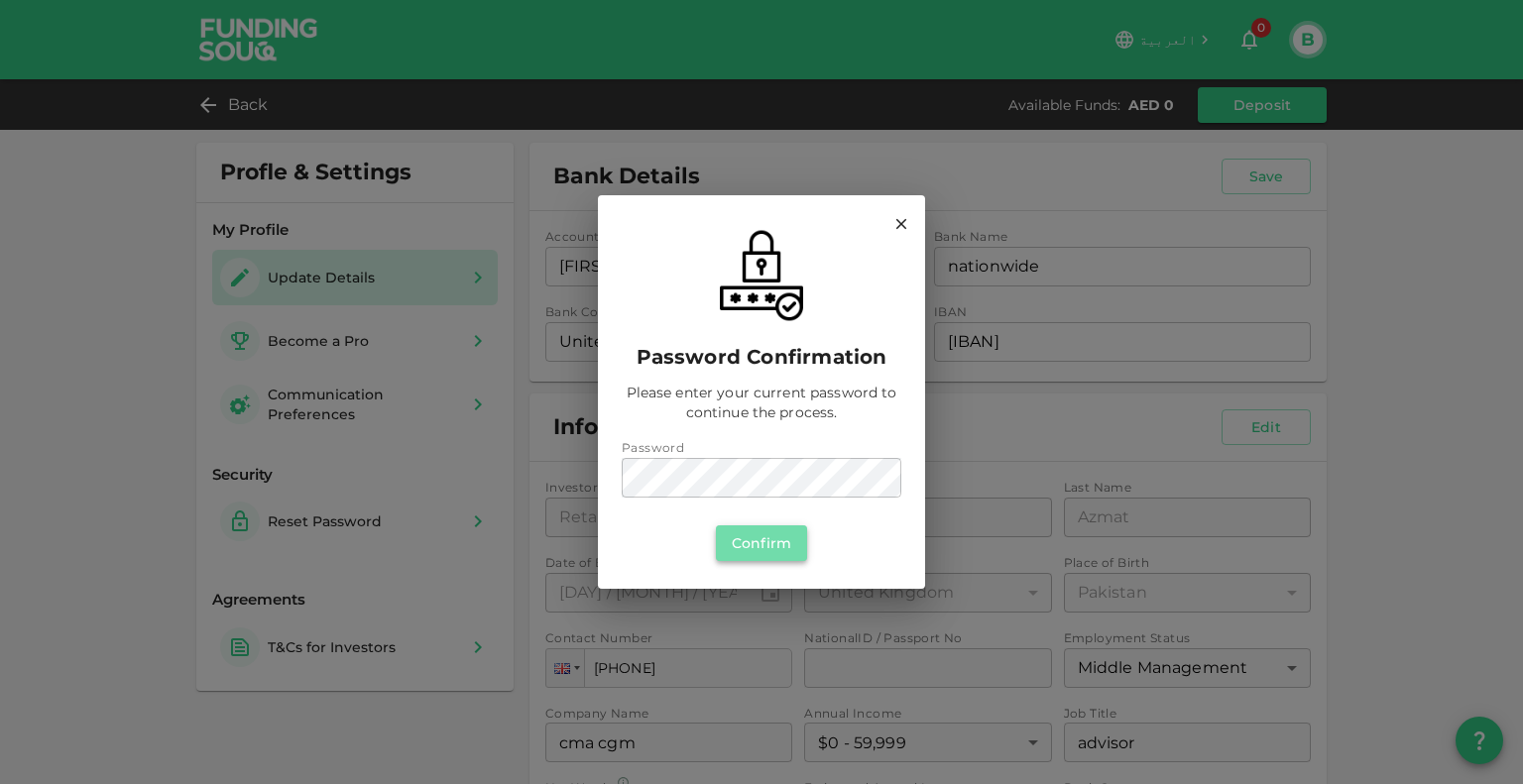 click on "Confirm" at bounding box center (762, 543) 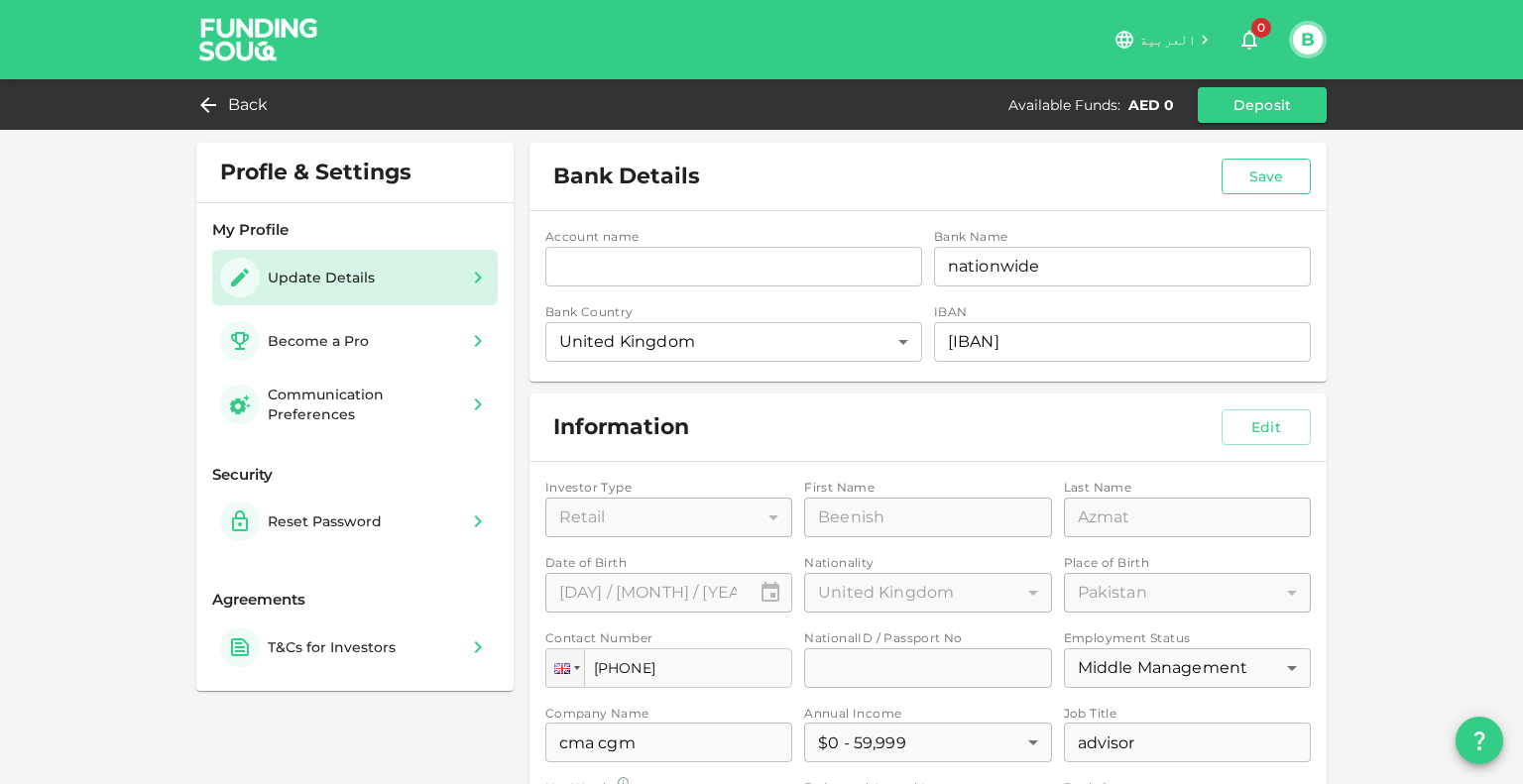 click on "Bank Details Save" at bounding box center [928, 176] 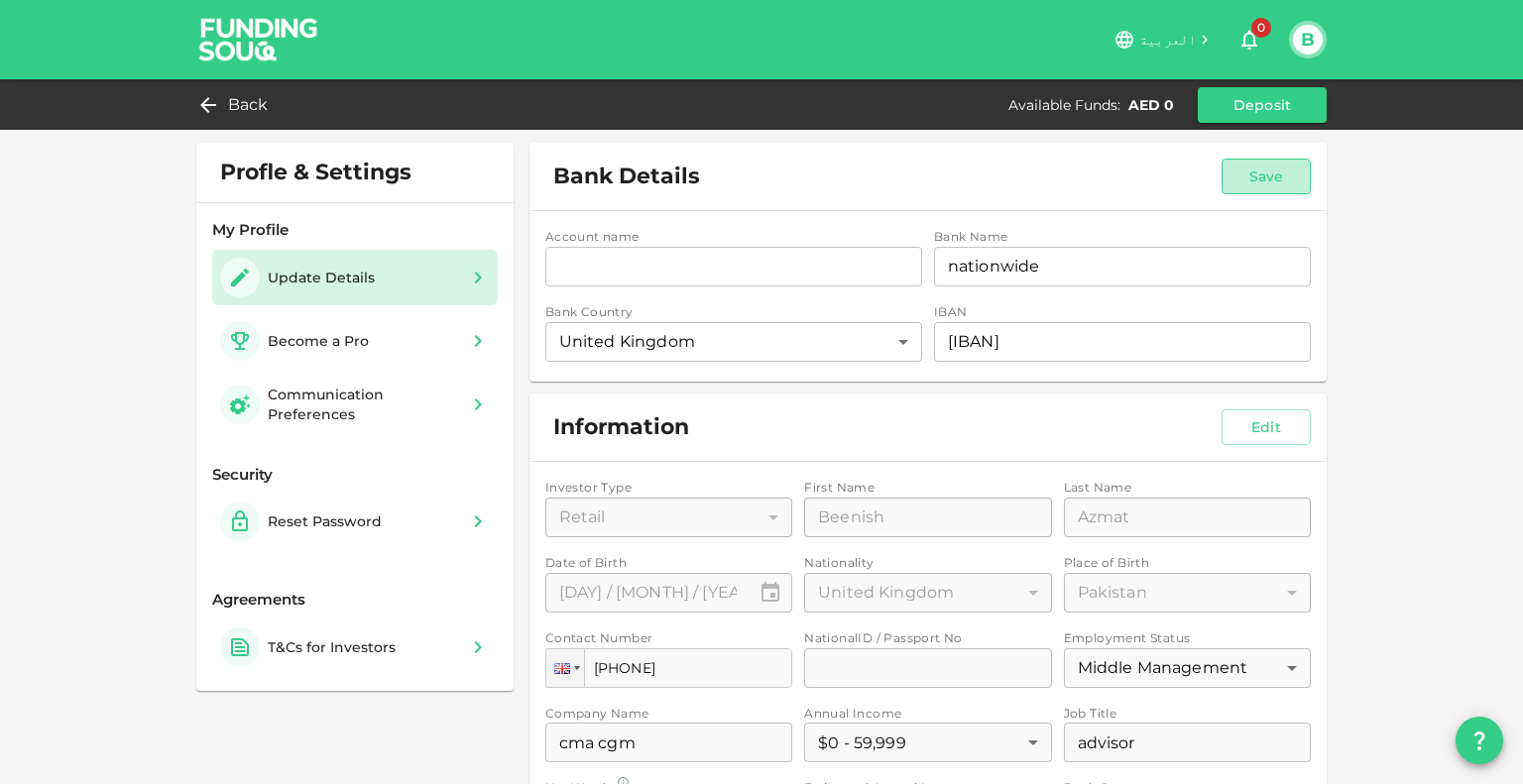 click on "Save" at bounding box center [1266, 176] 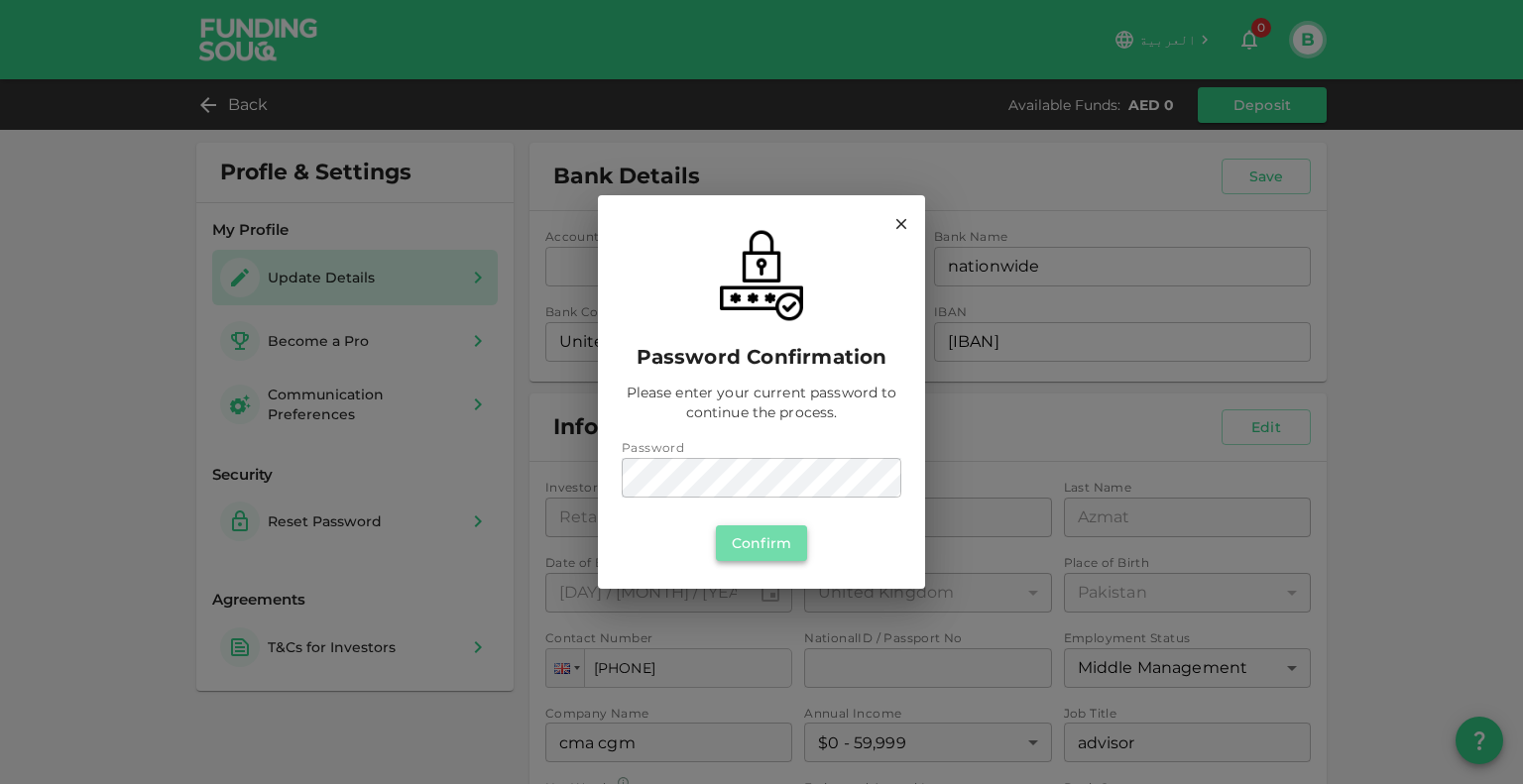 click on "Confirm" at bounding box center (762, 543) 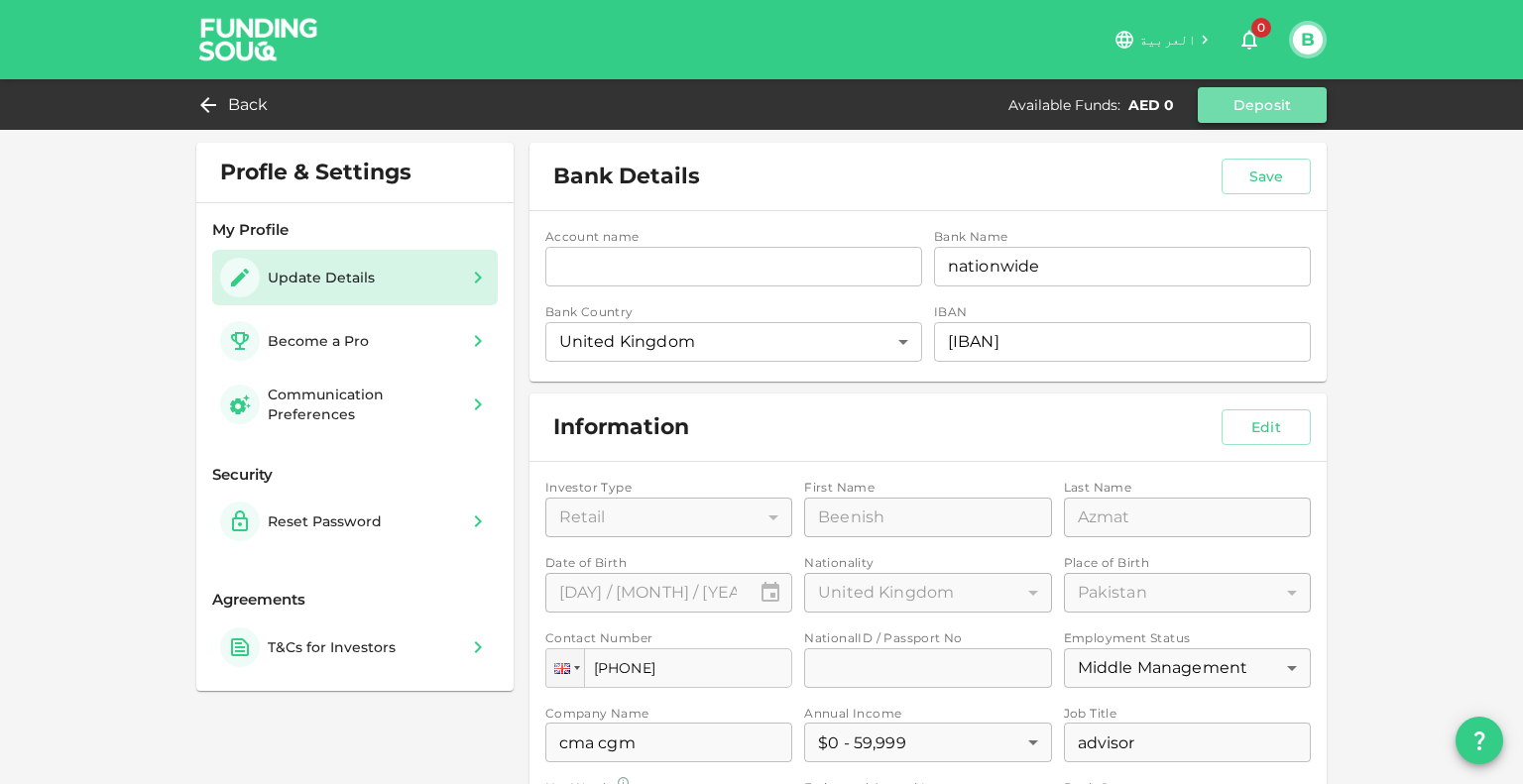 click on "Deposit" at bounding box center [1262, 105] 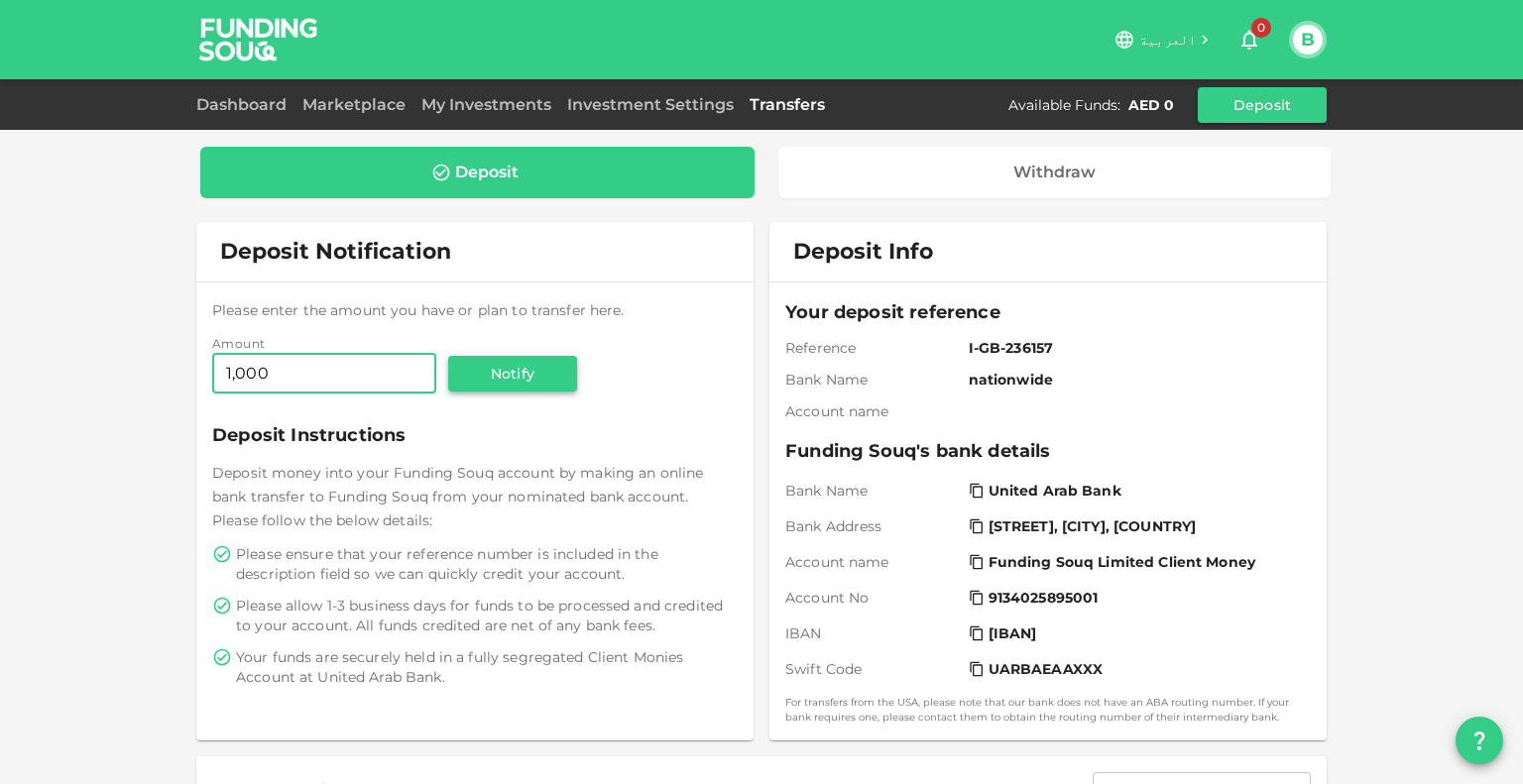 type on "1,000" 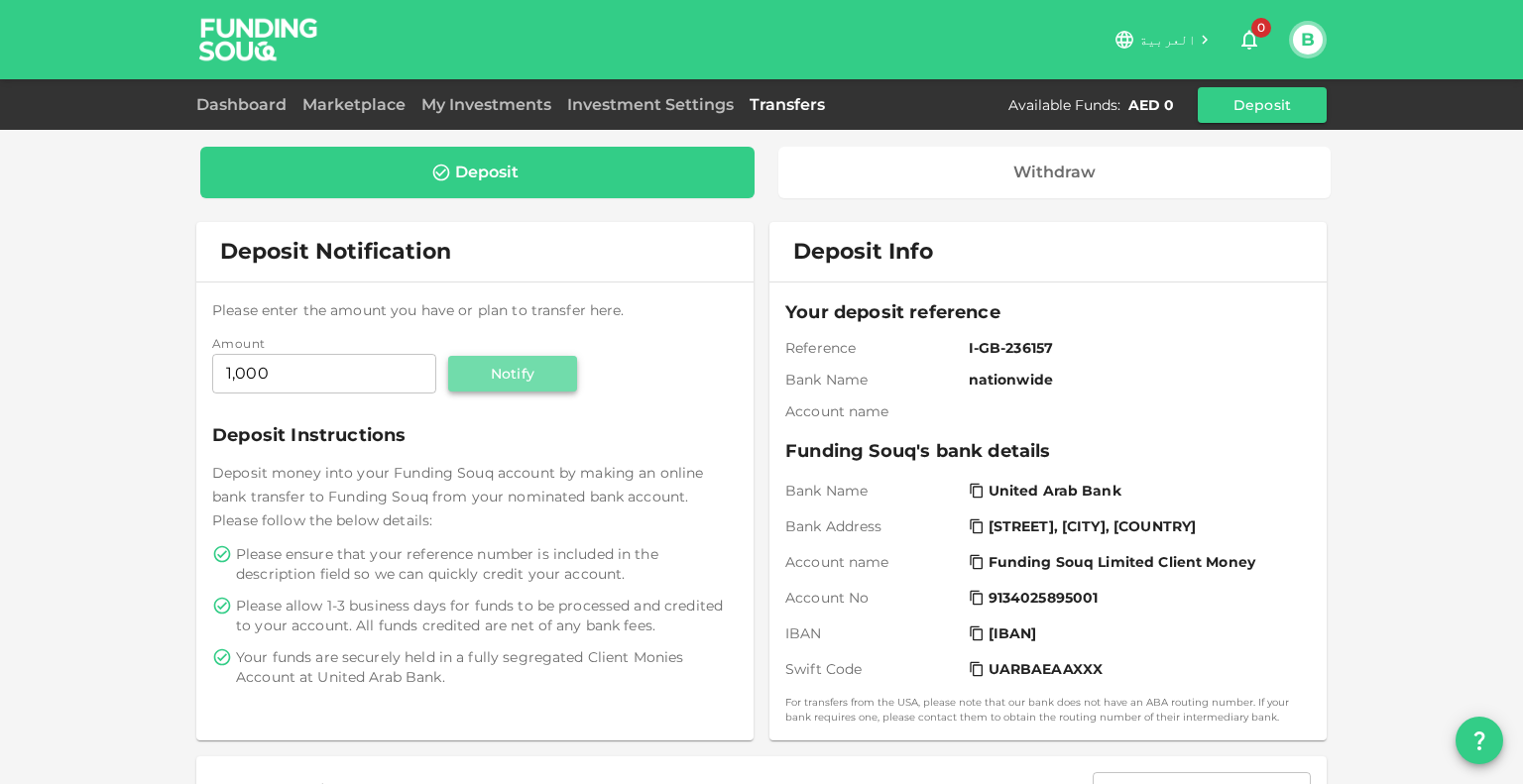 click on "Notify" at bounding box center (513, 374) 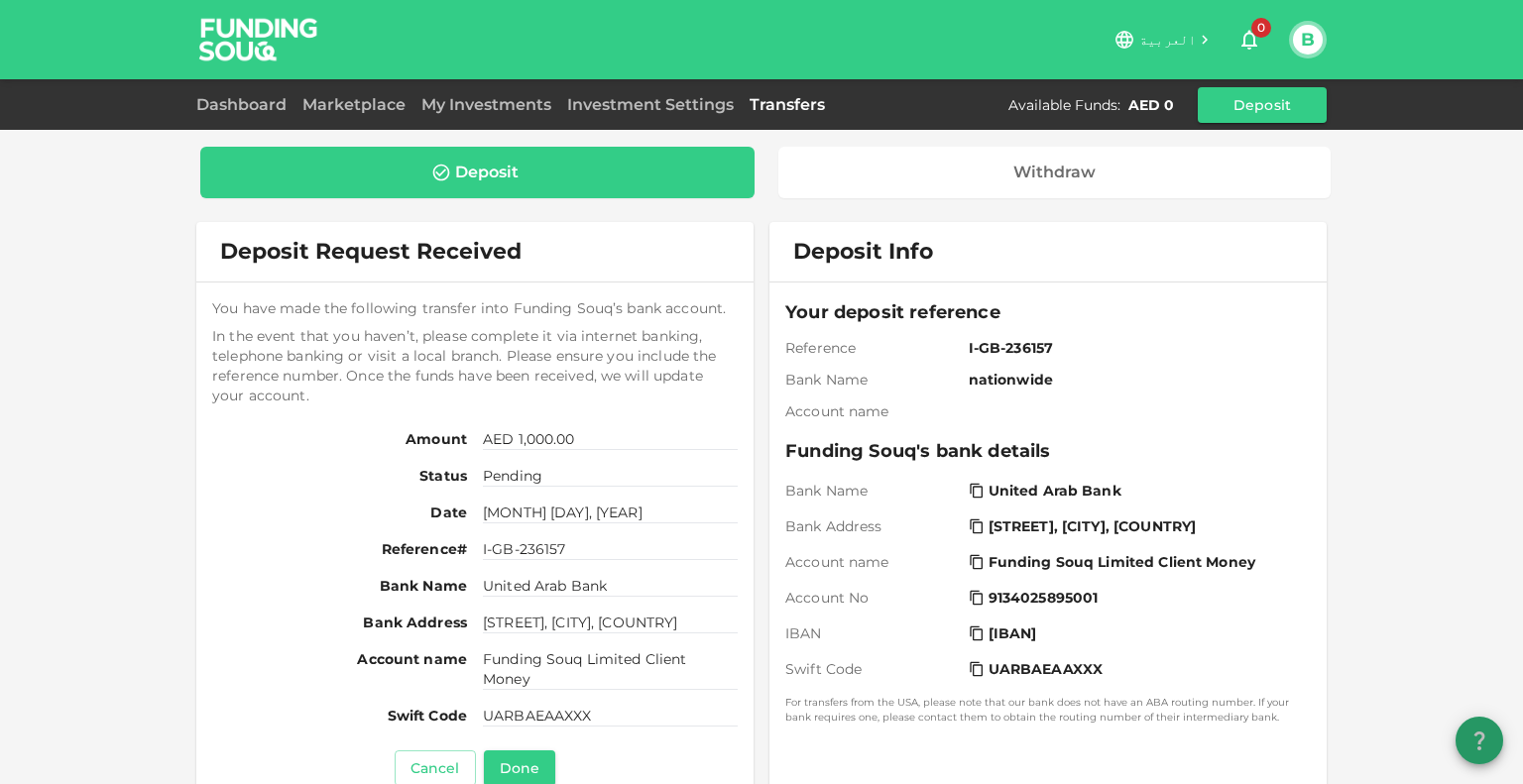 click 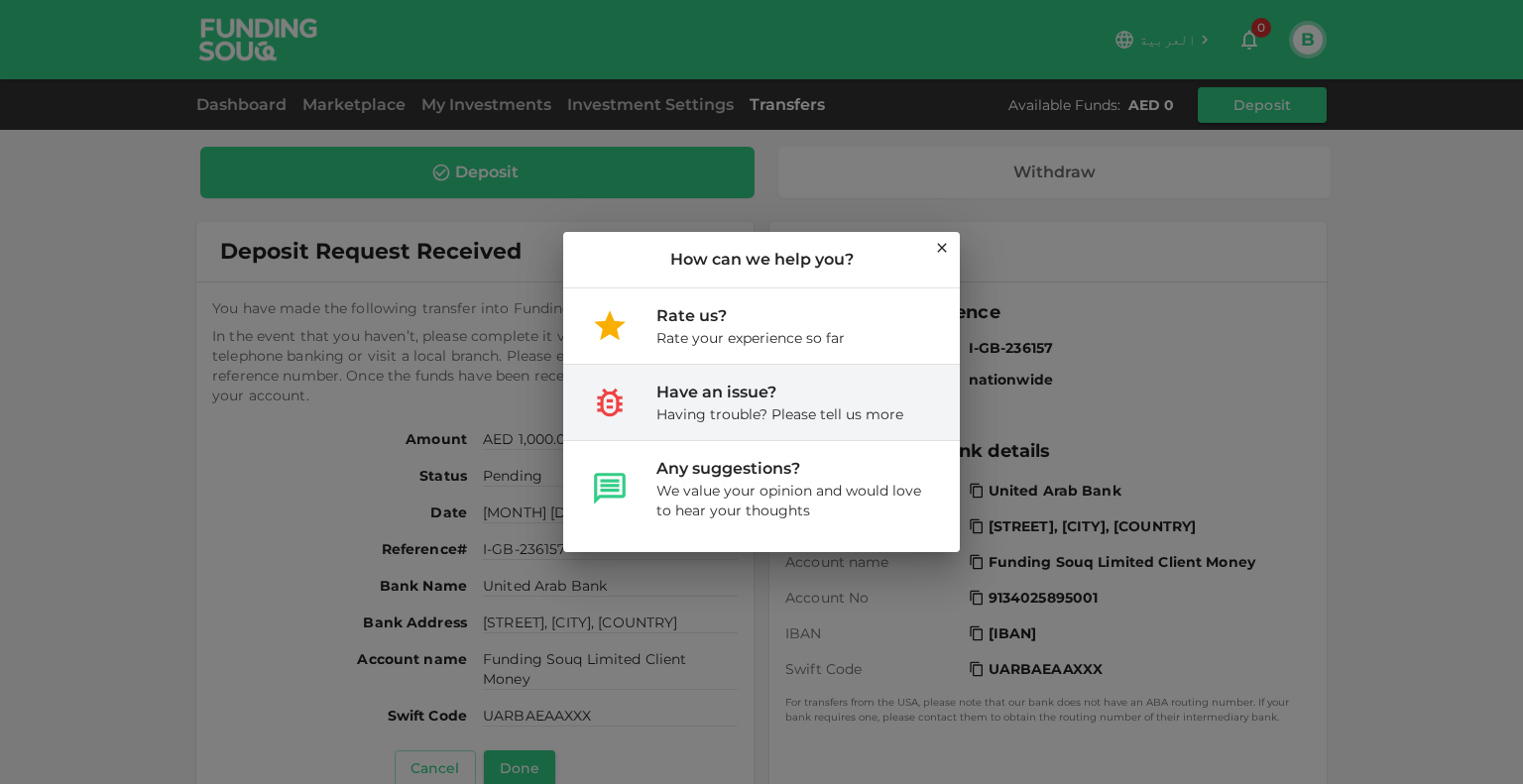 click on "Having trouble? Please tell us more" at bounding box center (779, 414) 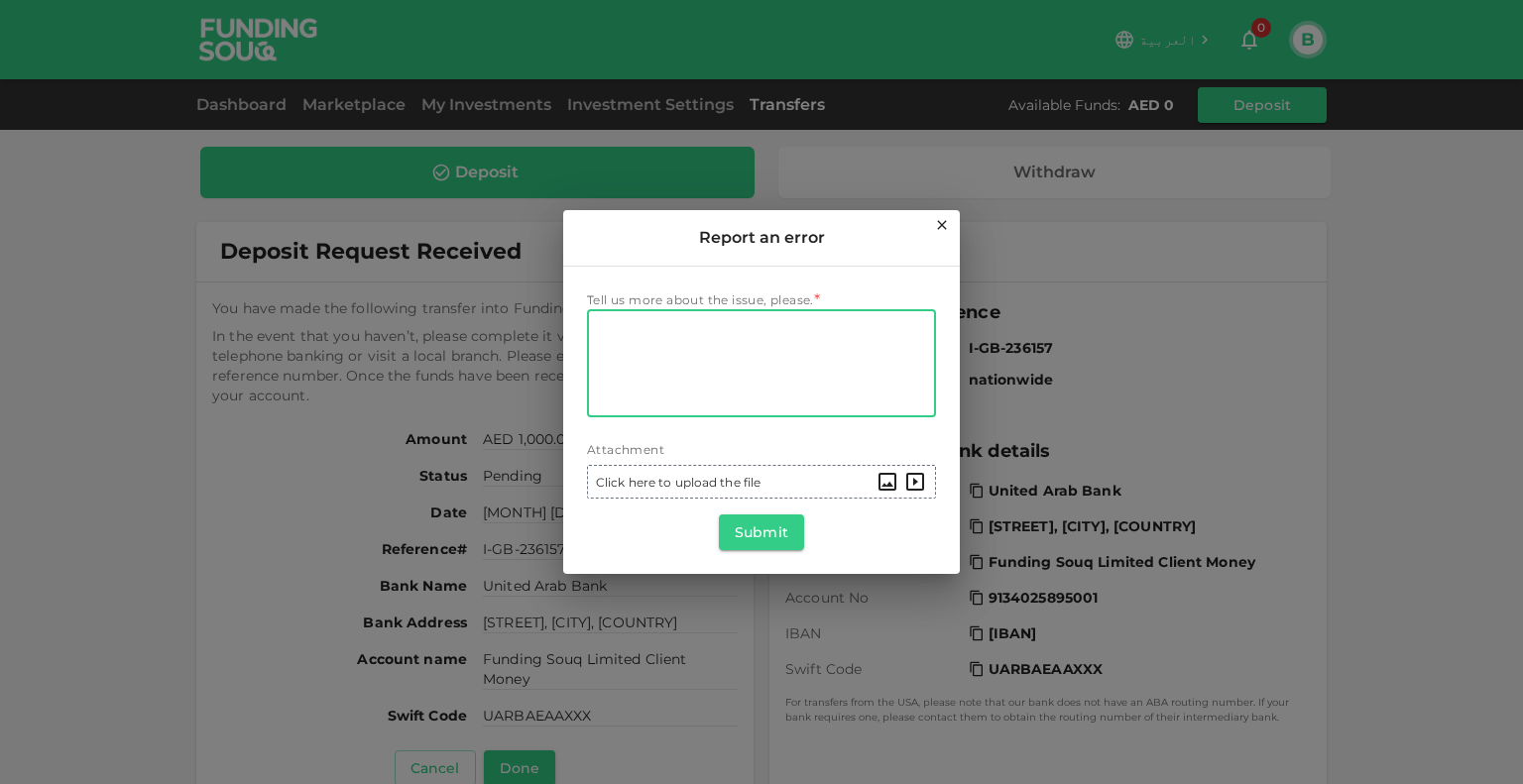 click on "Tell us more about the issue, please." at bounding box center (762, 364) 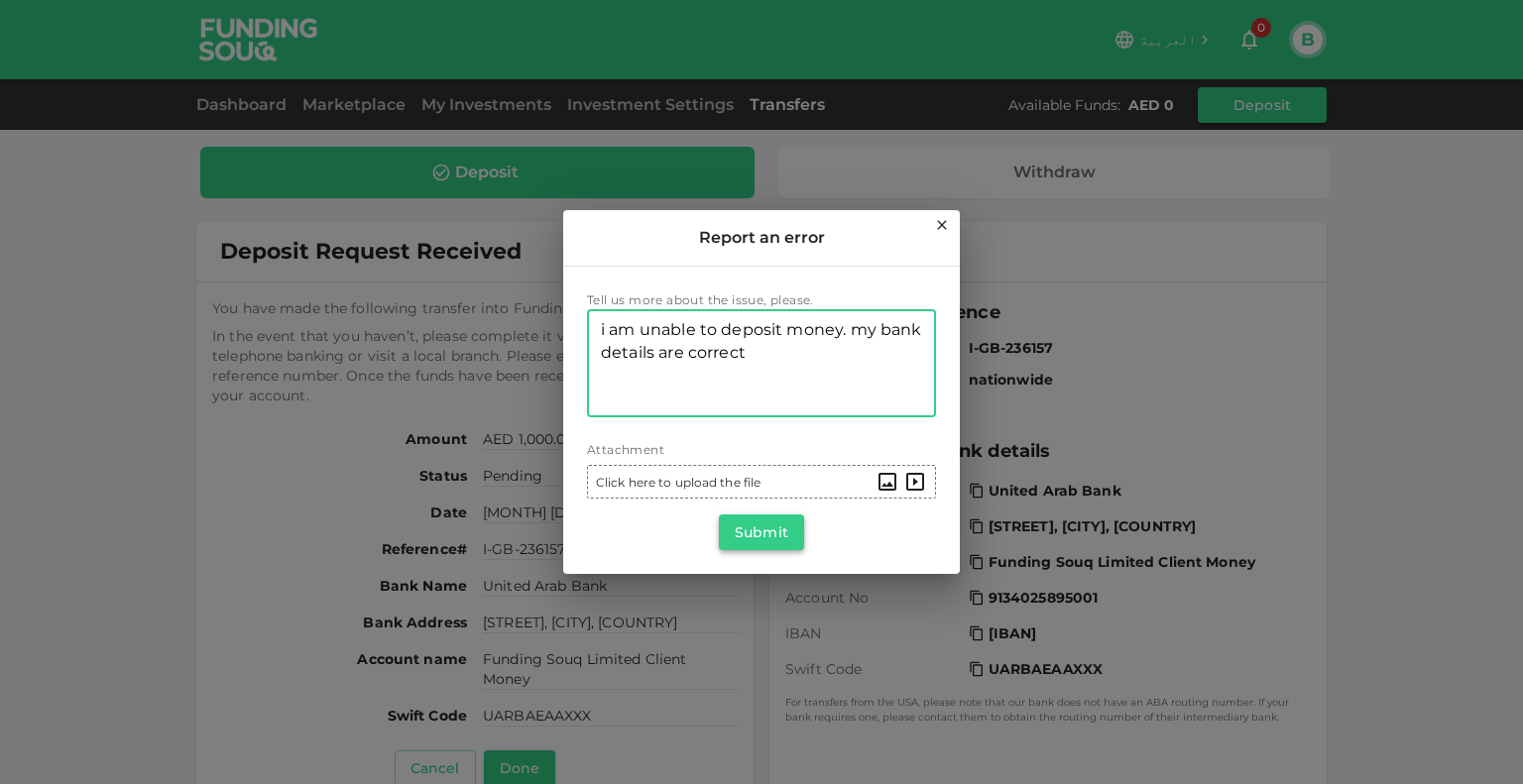 type on "i am unable to deposit money. my bank details are correct" 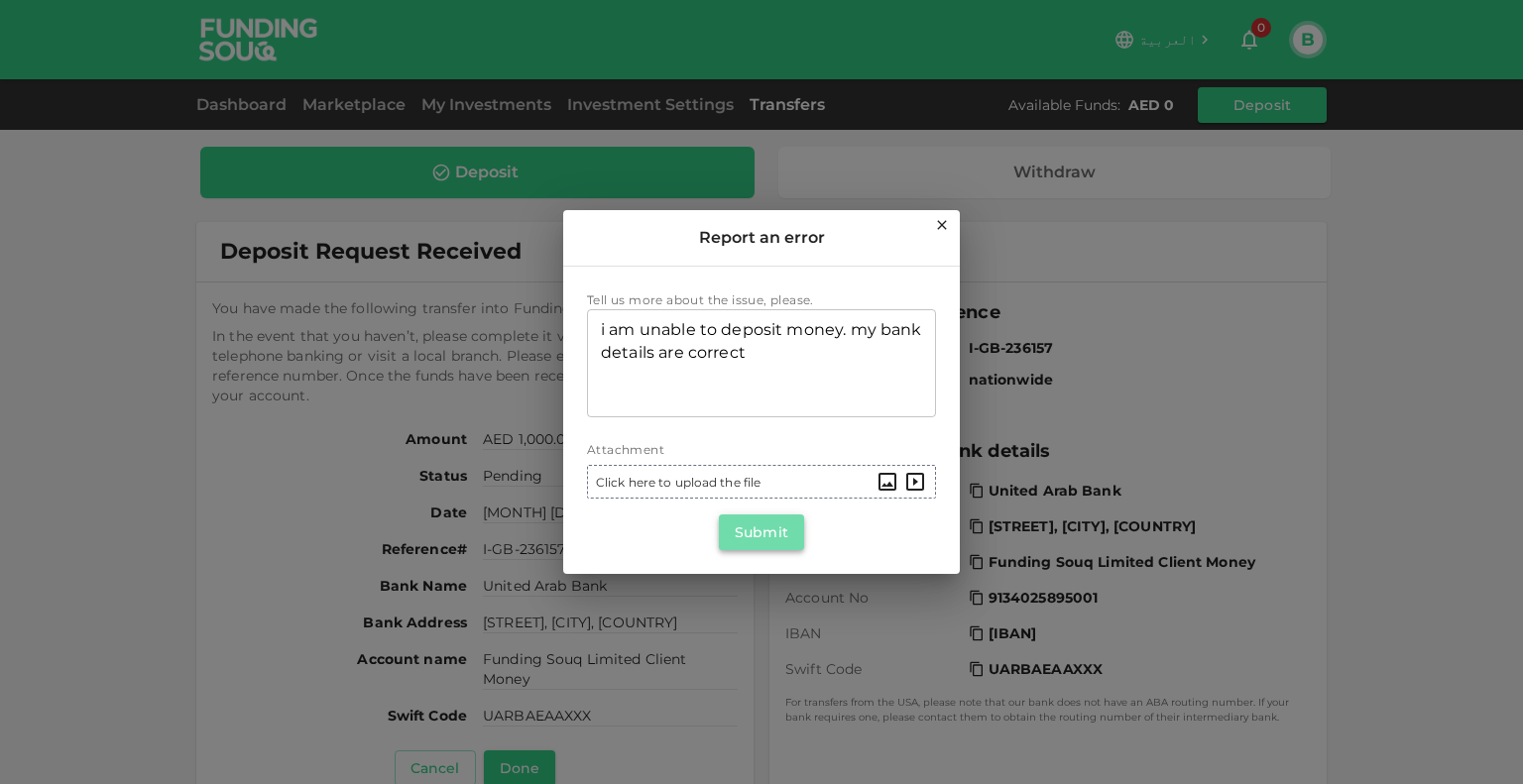 click on "Submit" at bounding box center [762, 532] 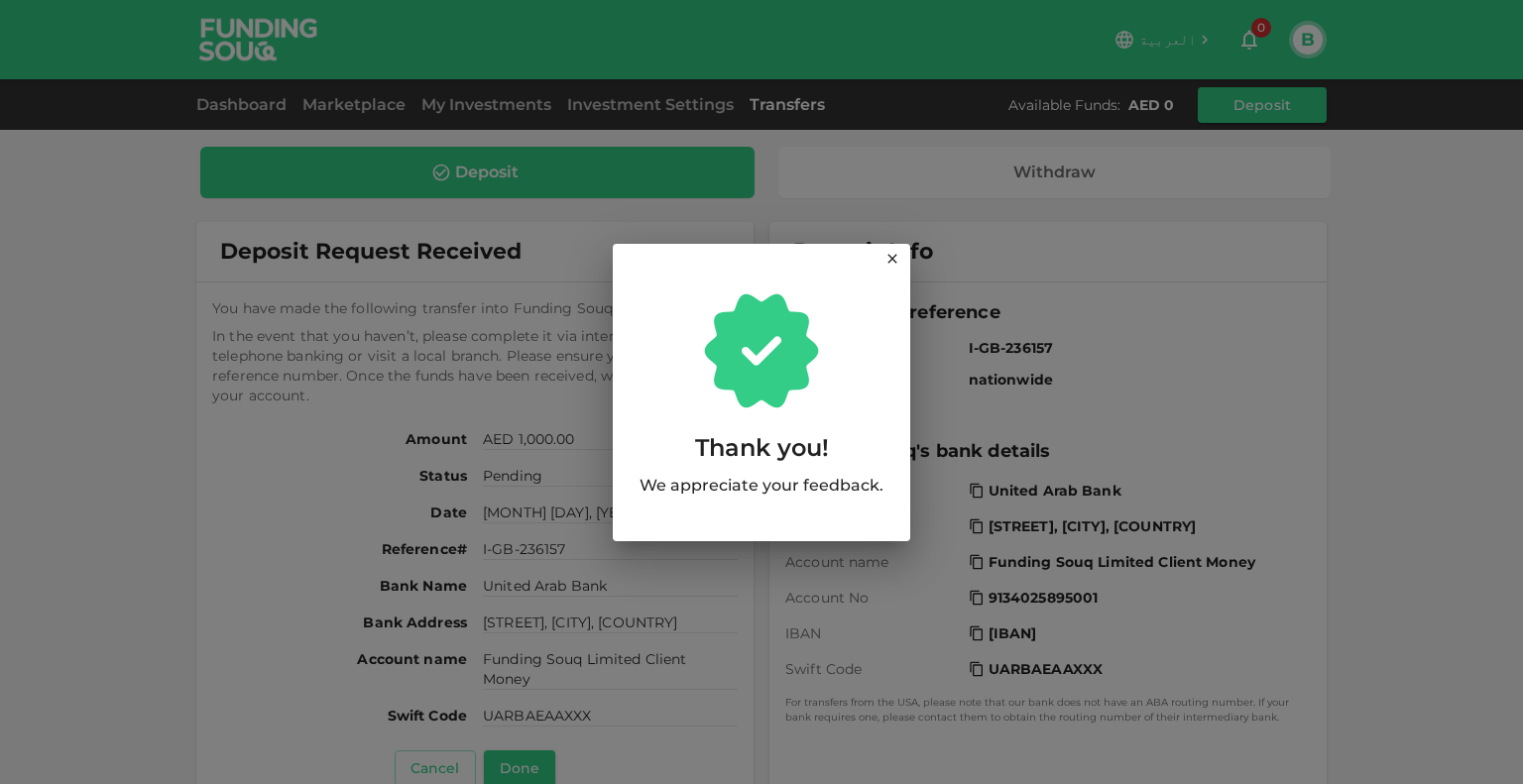 click 